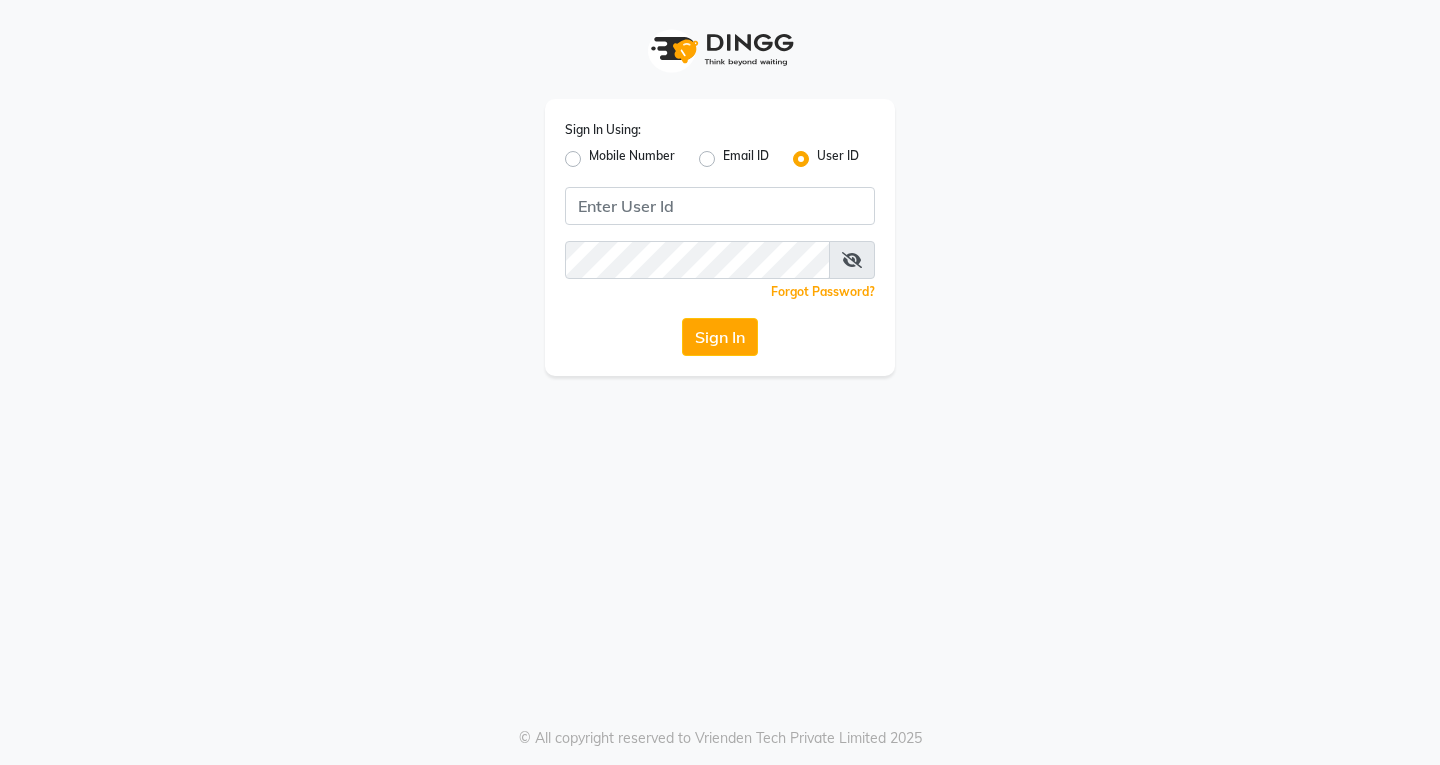 scroll, scrollTop: 0, scrollLeft: 0, axis: both 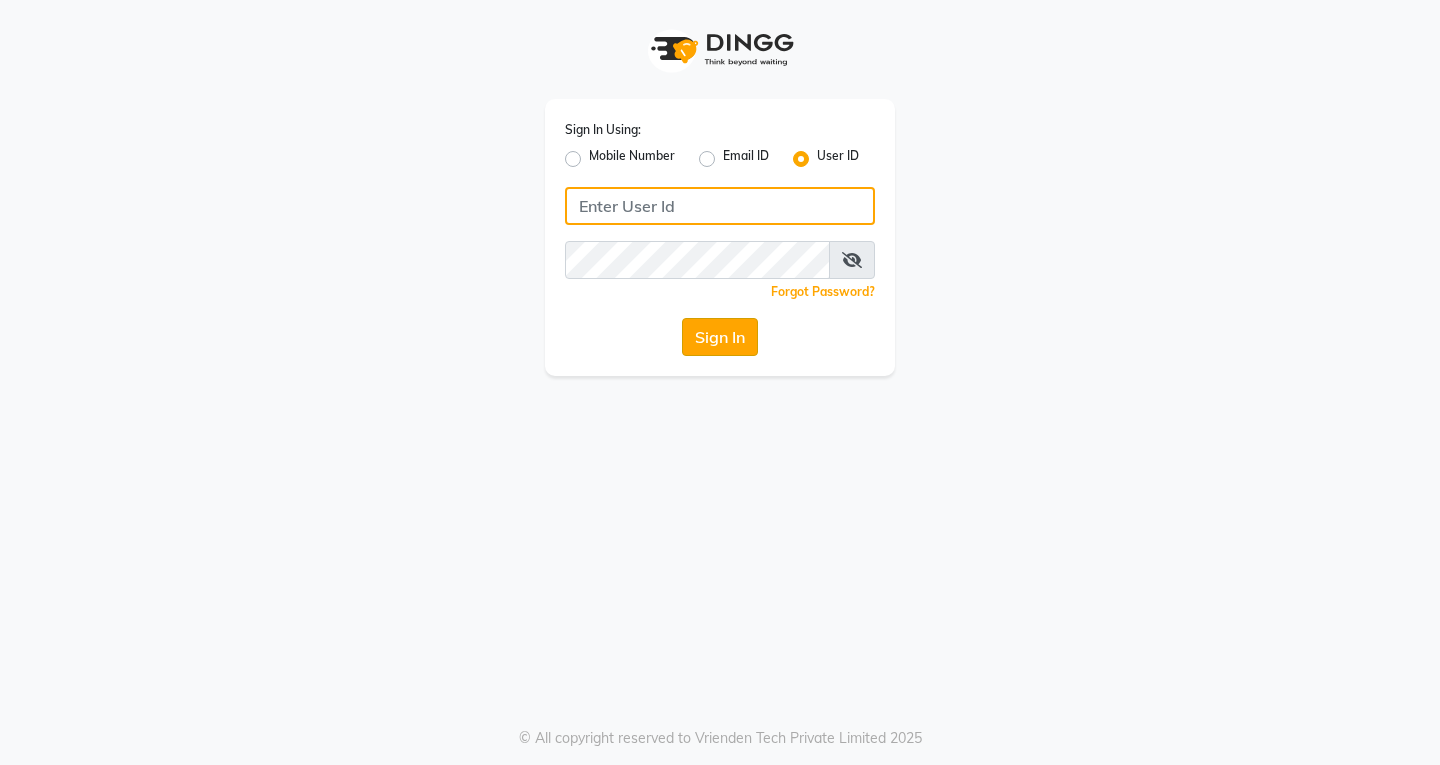 type on "naman" 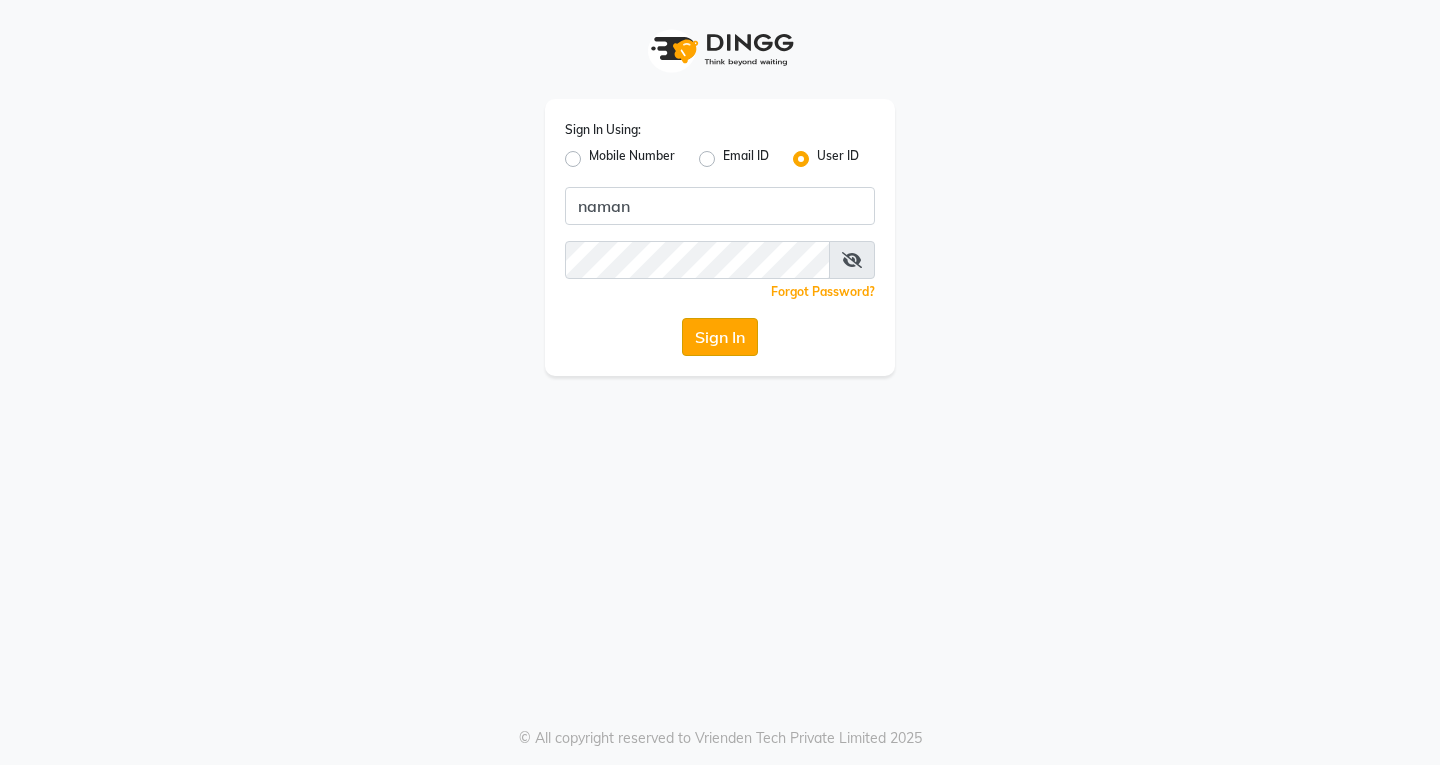 click on "Sign In" 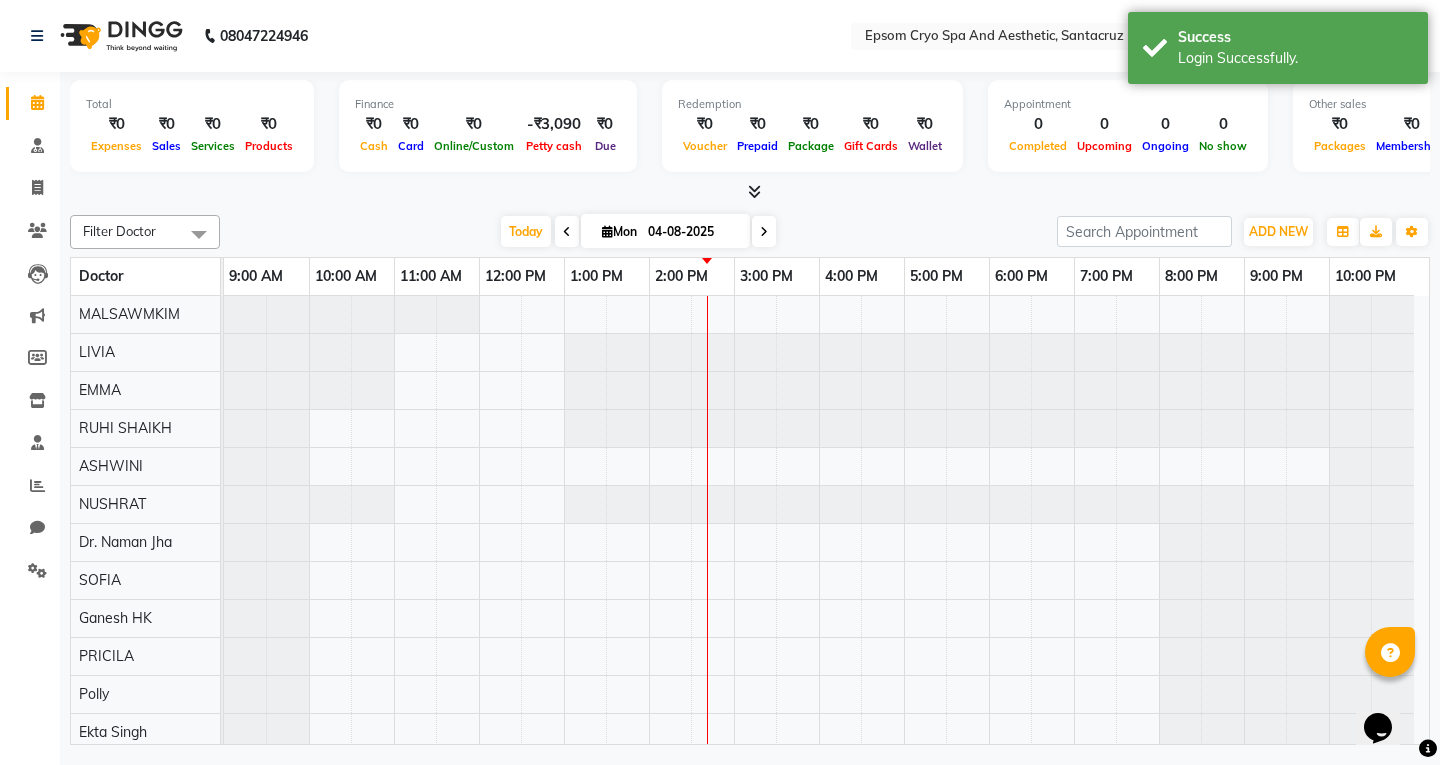 scroll, scrollTop: 0, scrollLeft: 0, axis: both 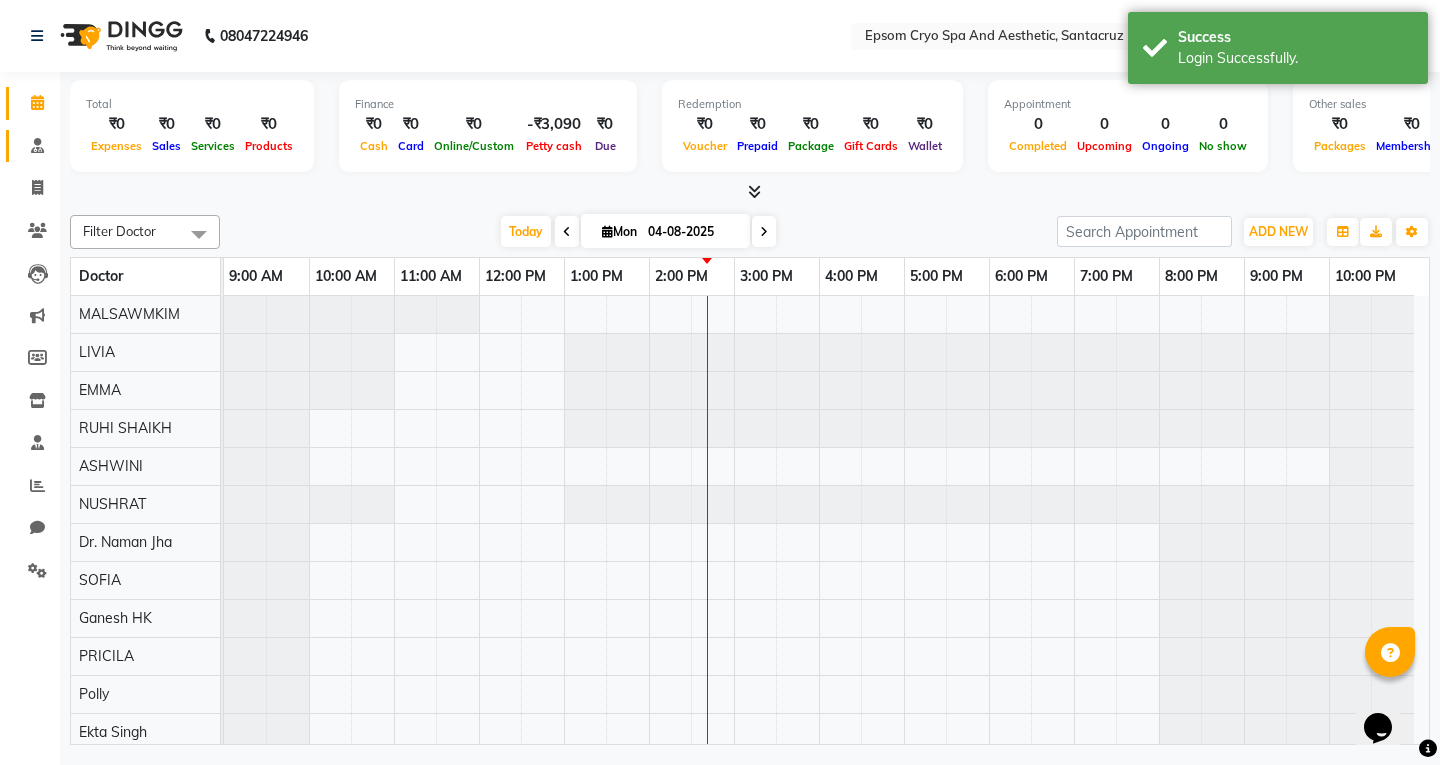 click 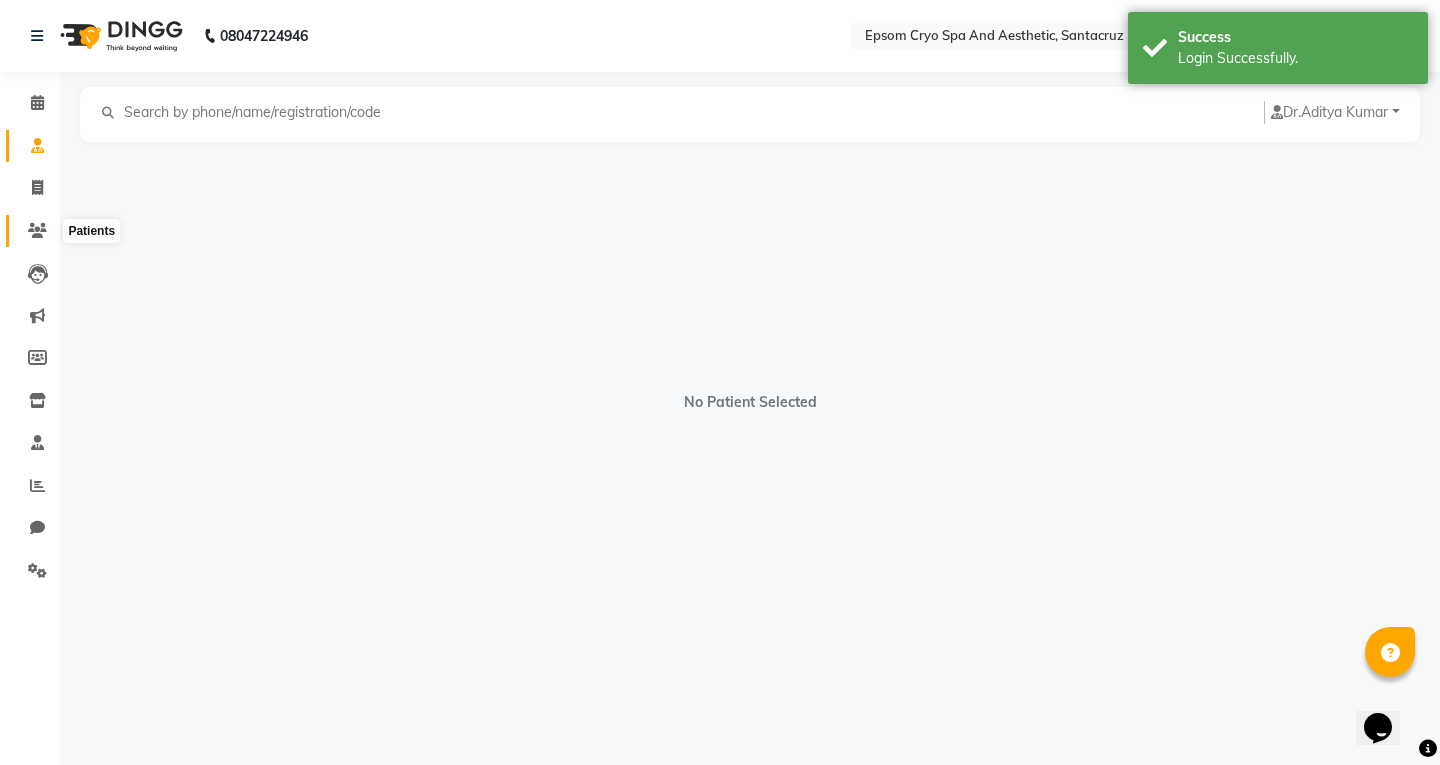 click 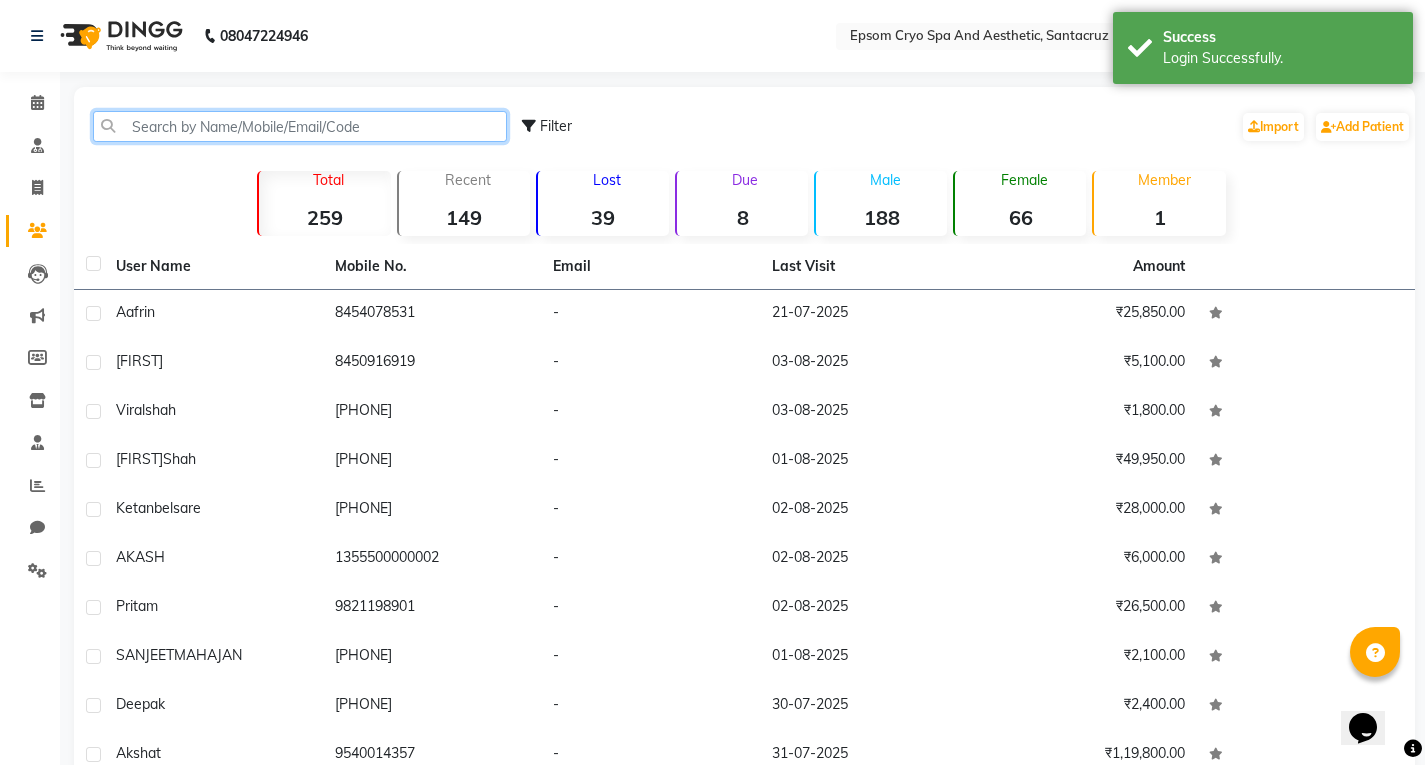 click 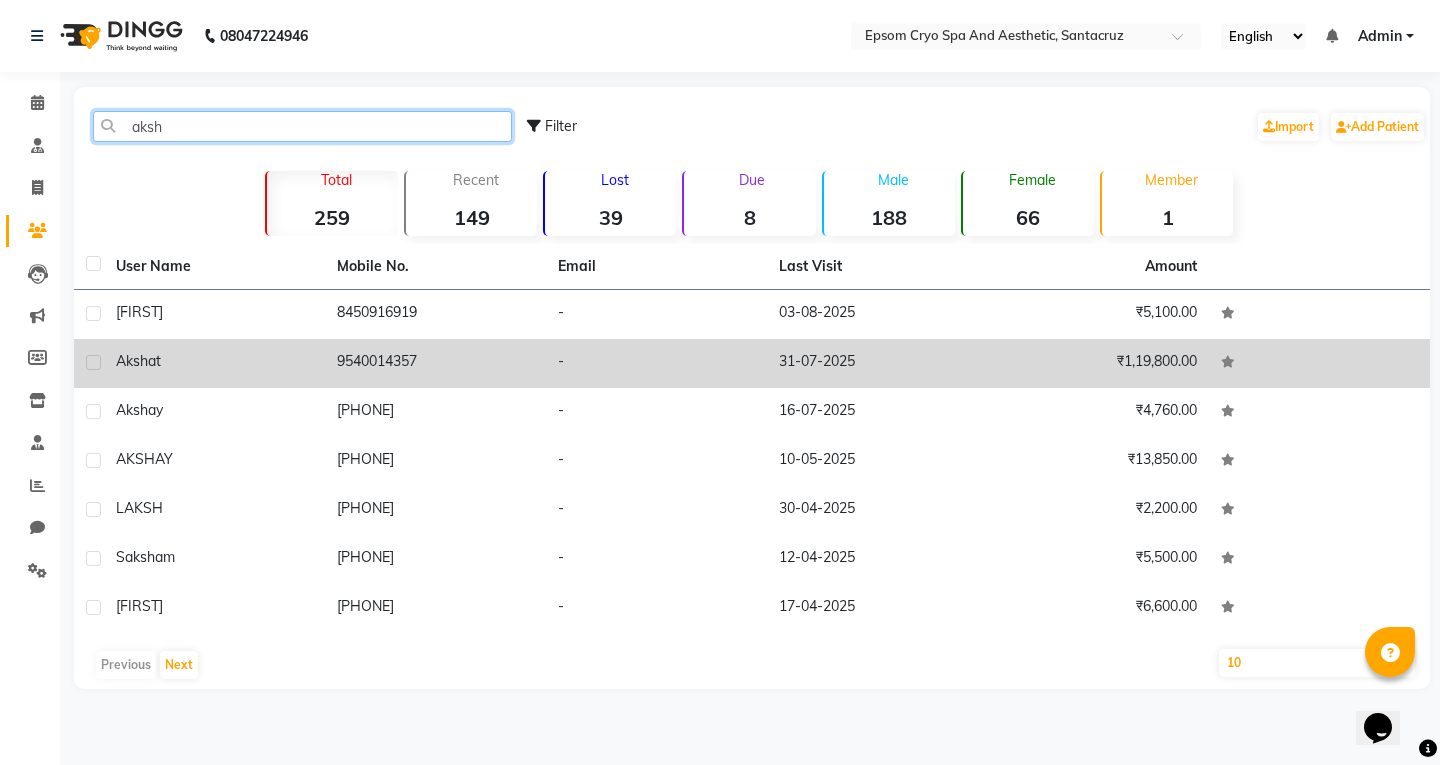 type on "aksh" 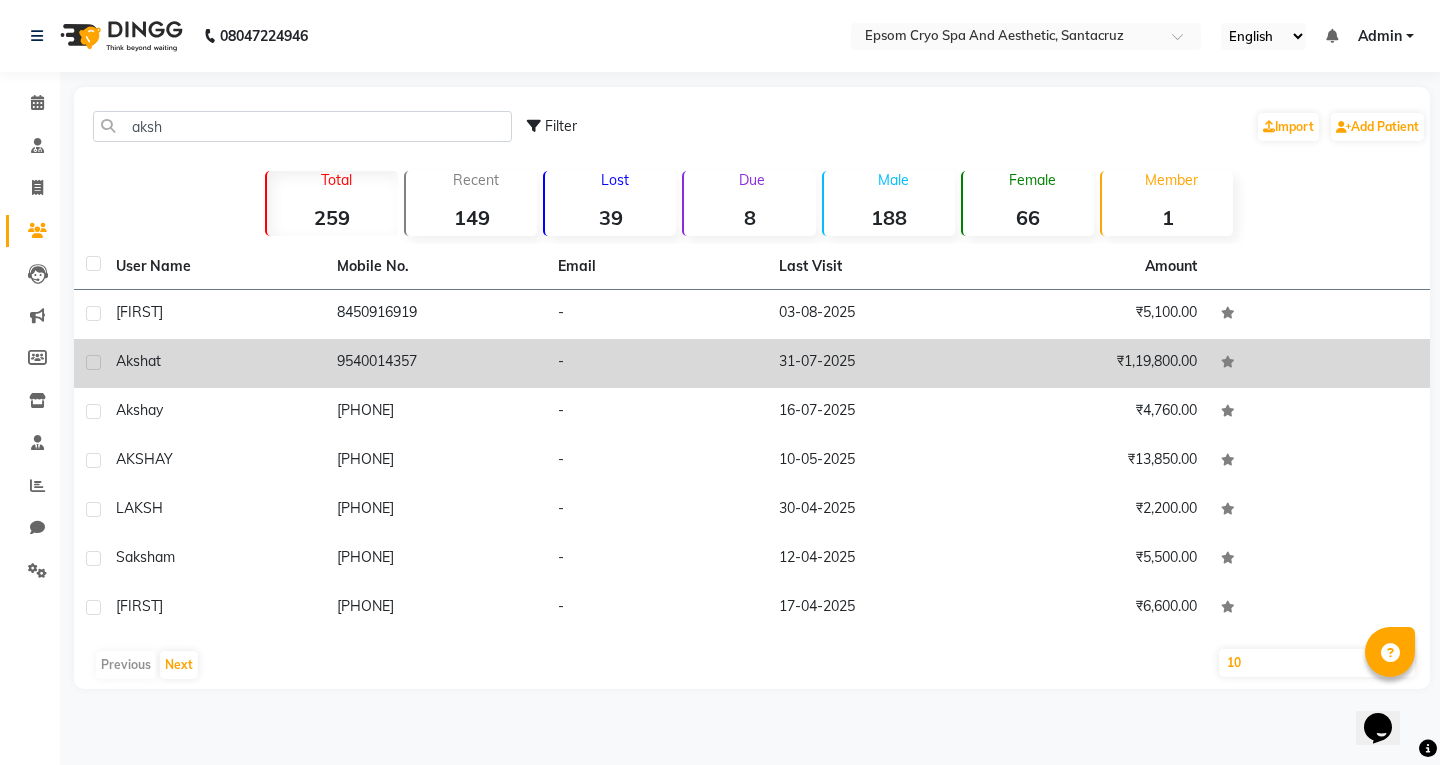 click on "akshat" 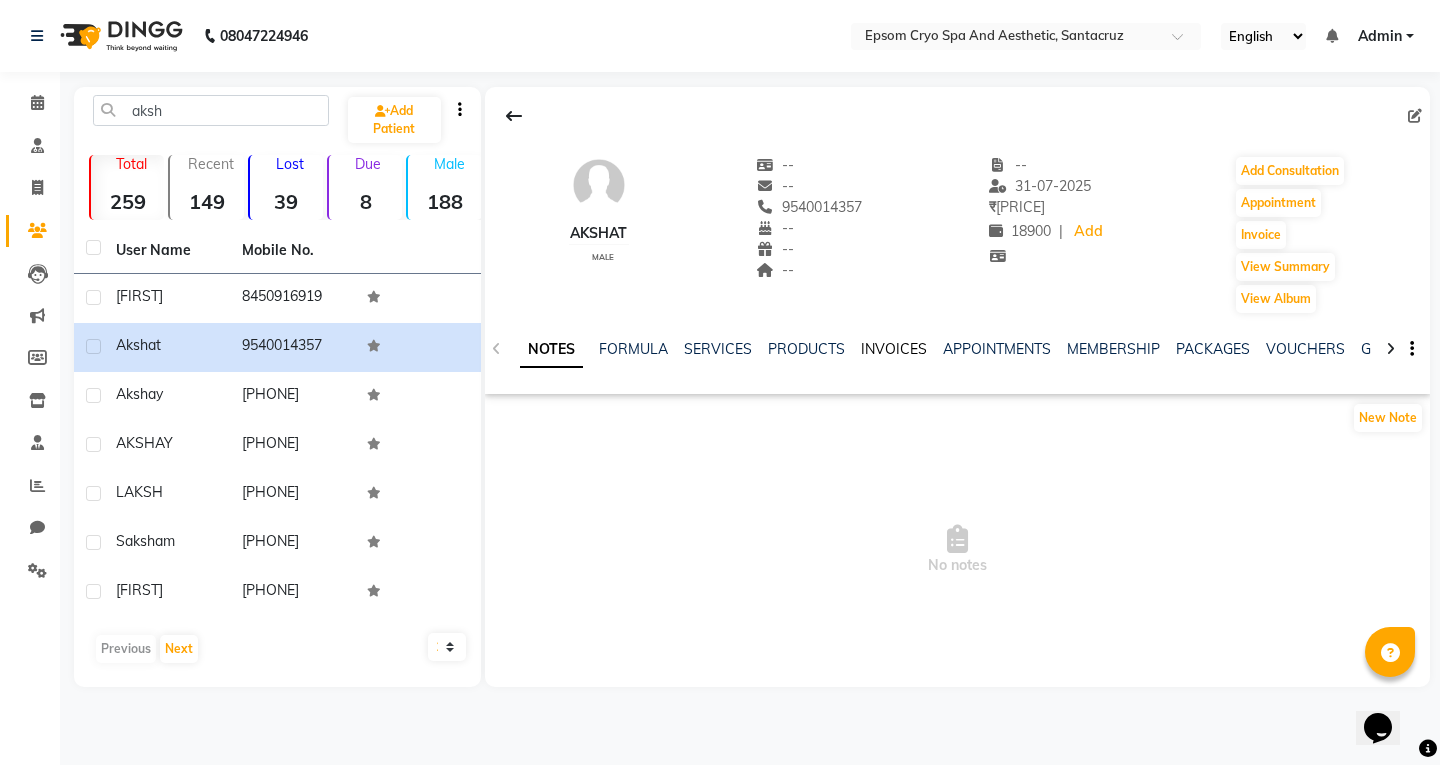 click on "INVOICES" 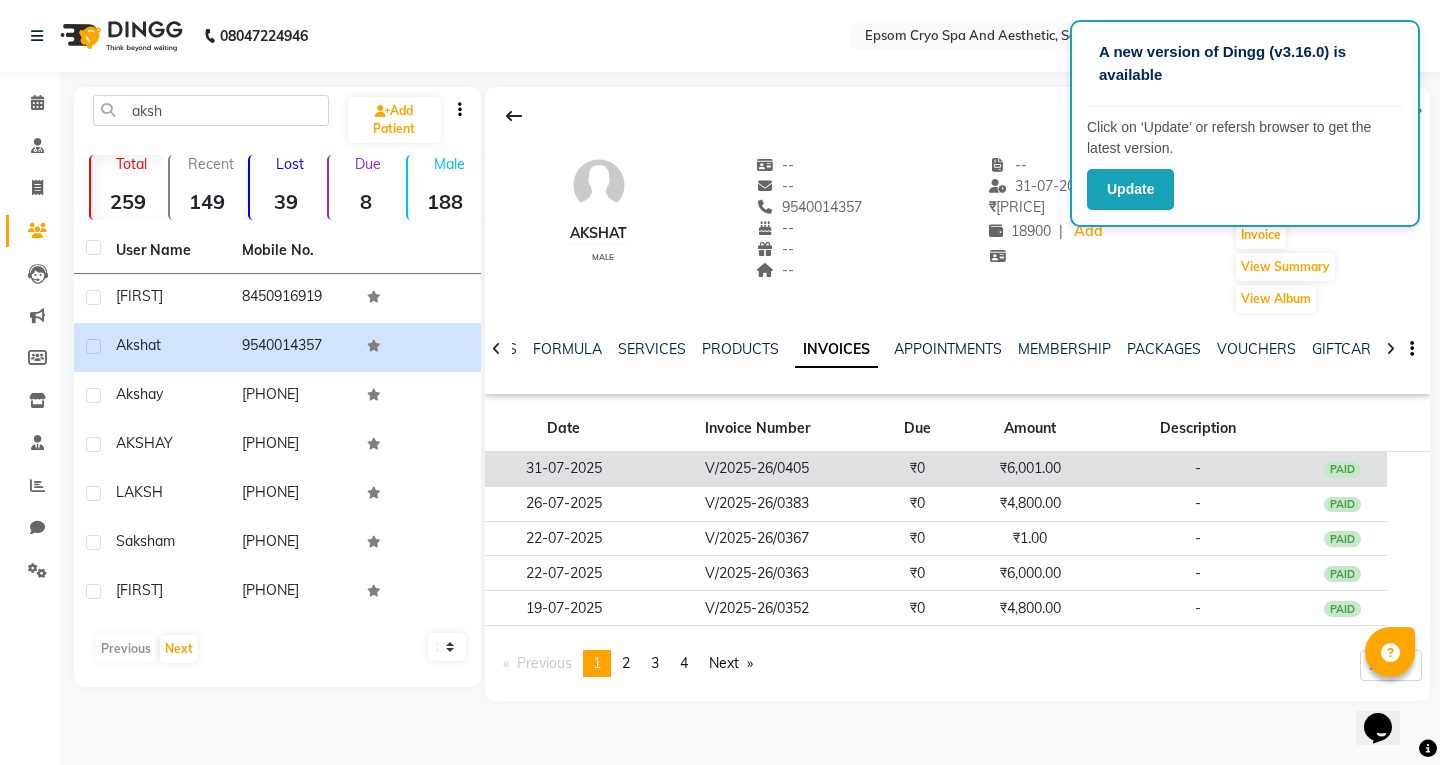 click on "₹6,001.00" 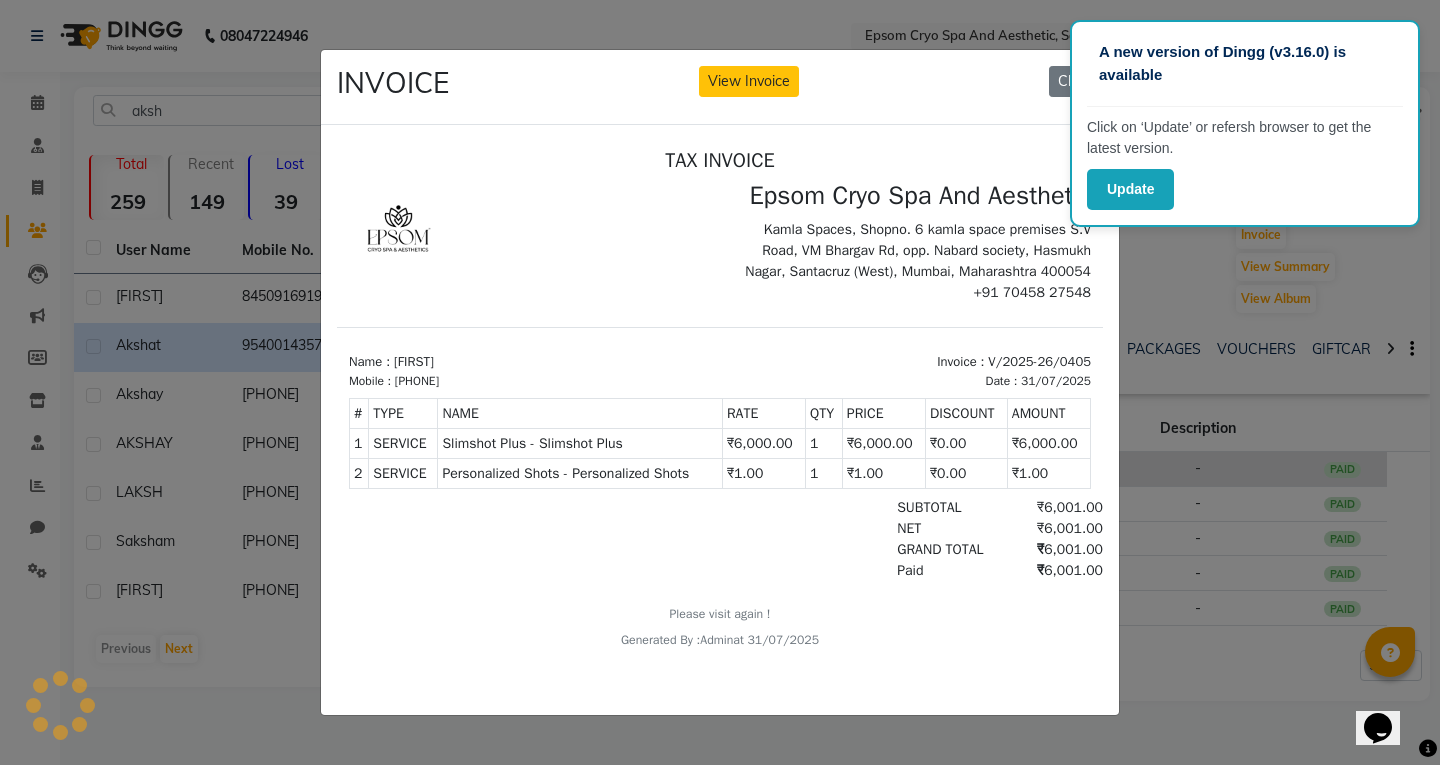 scroll, scrollTop: 0, scrollLeft: 0, axis: both 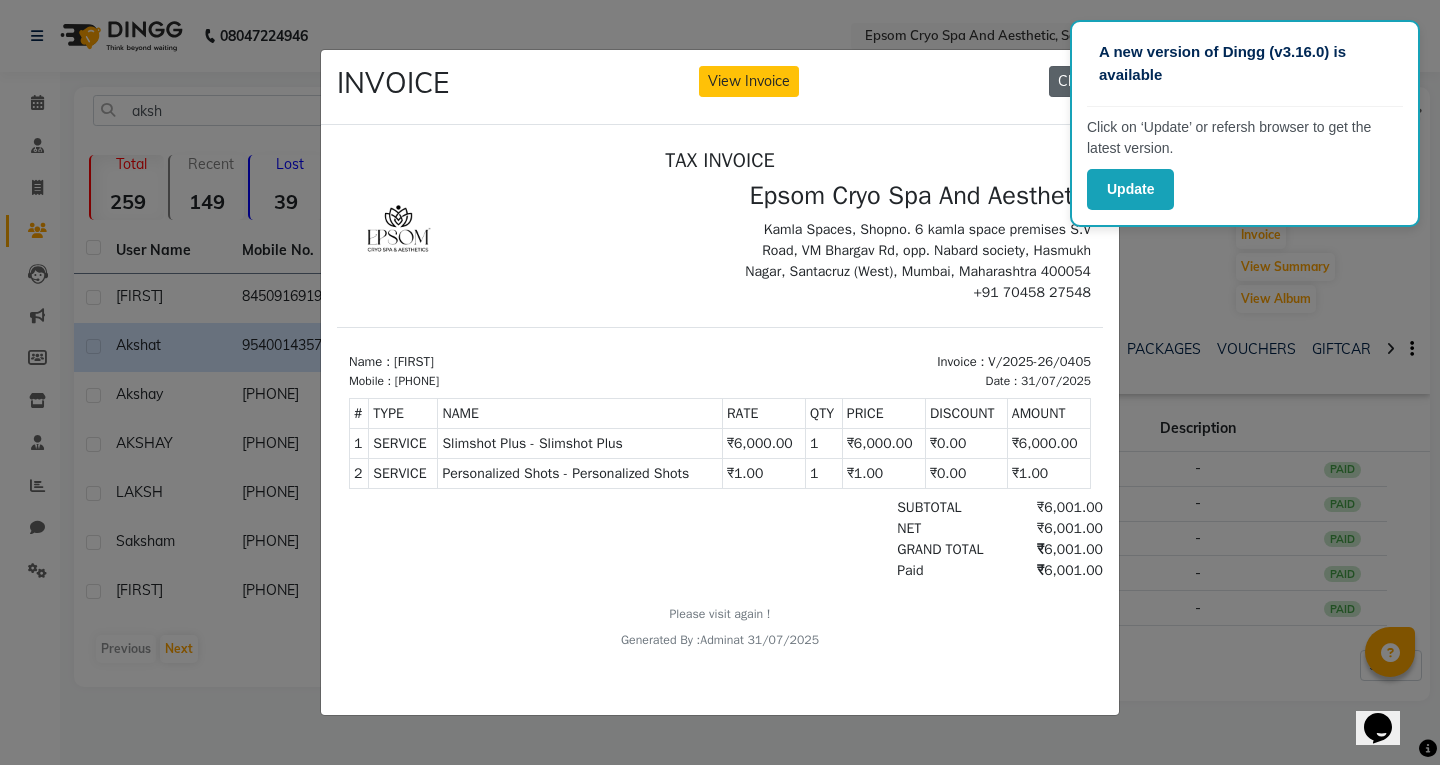 click on "Close" 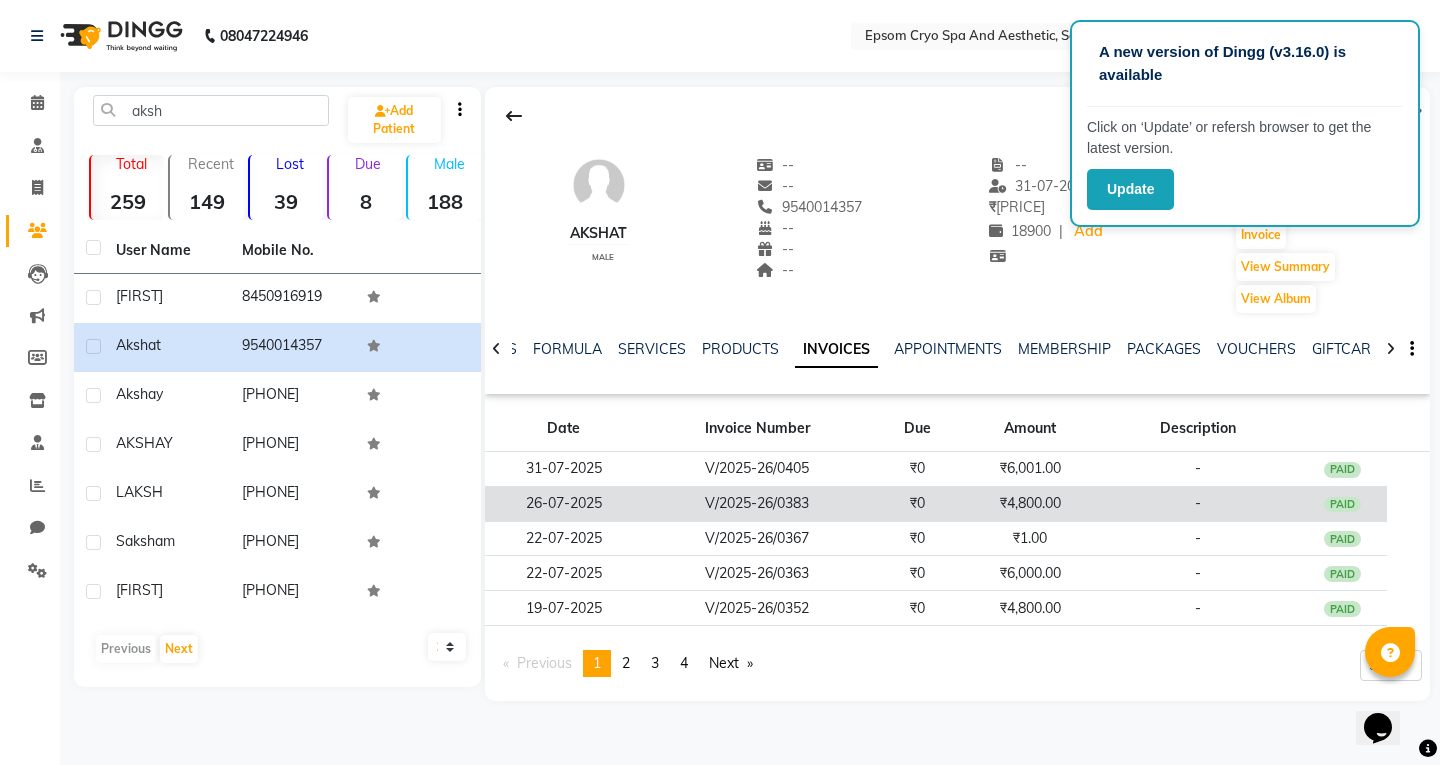 click on "26-07-2025" 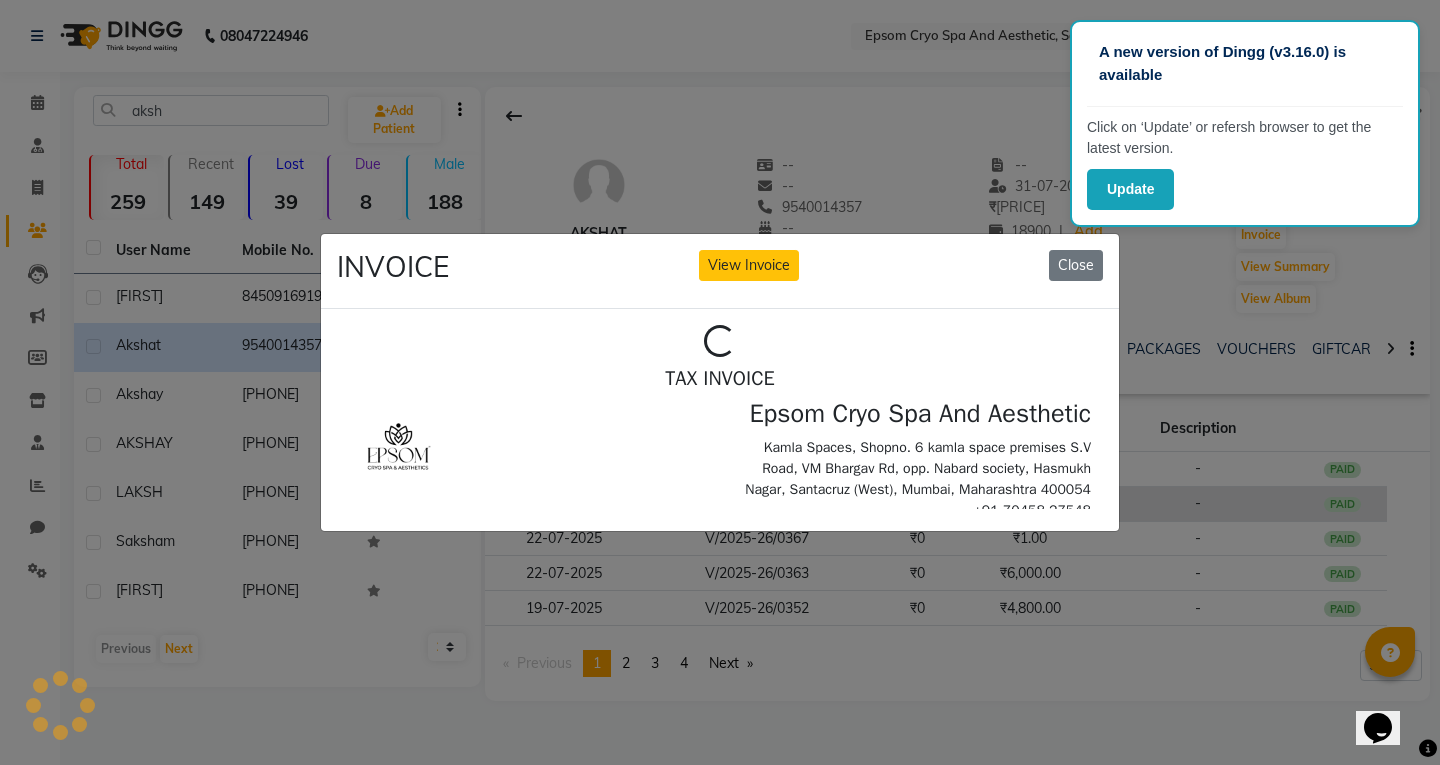 scroll, scrollTop: 0, scrollLeft: 0, axis: both 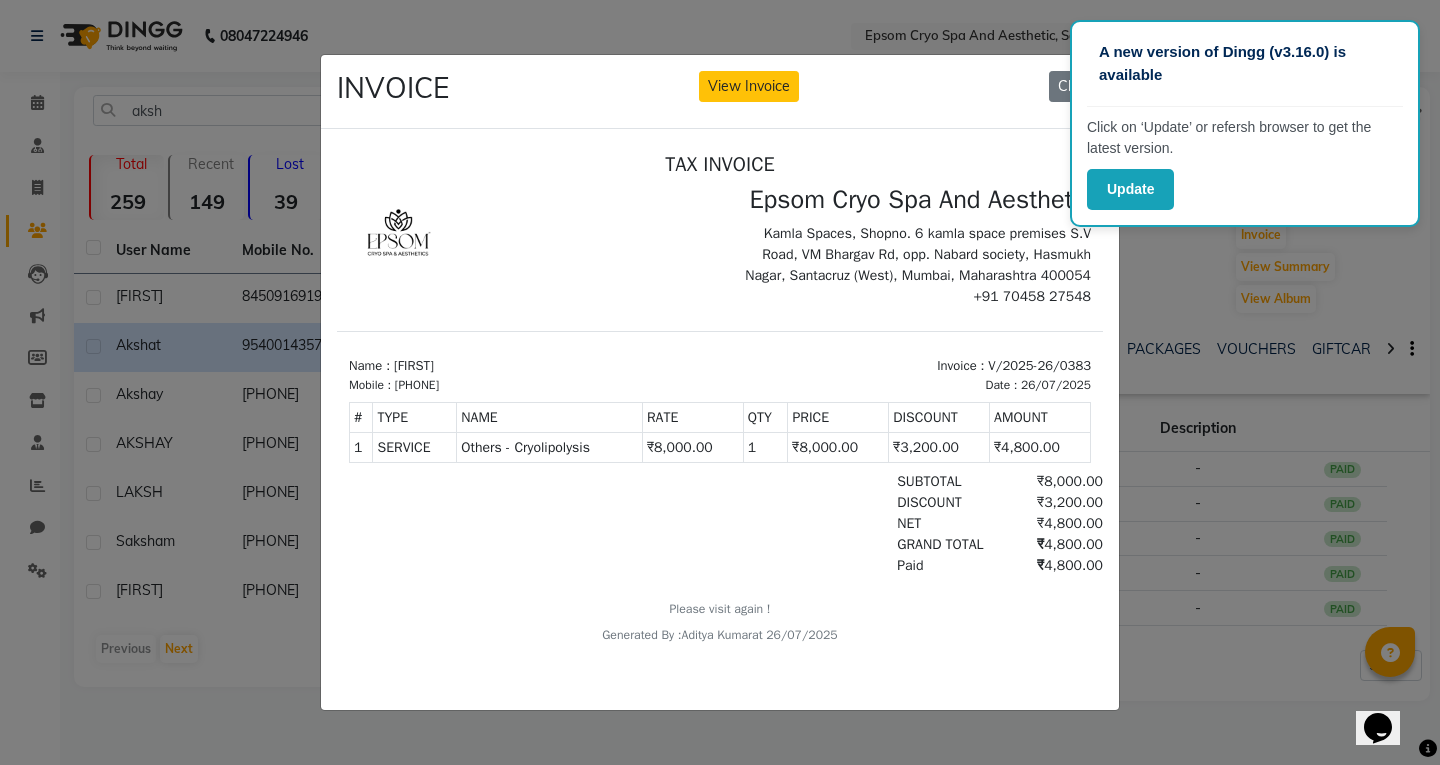 drag, startPoint x: 695, startPoint y: 477, endPoint x: 643, endPoint y: 478, distance: 52.009613 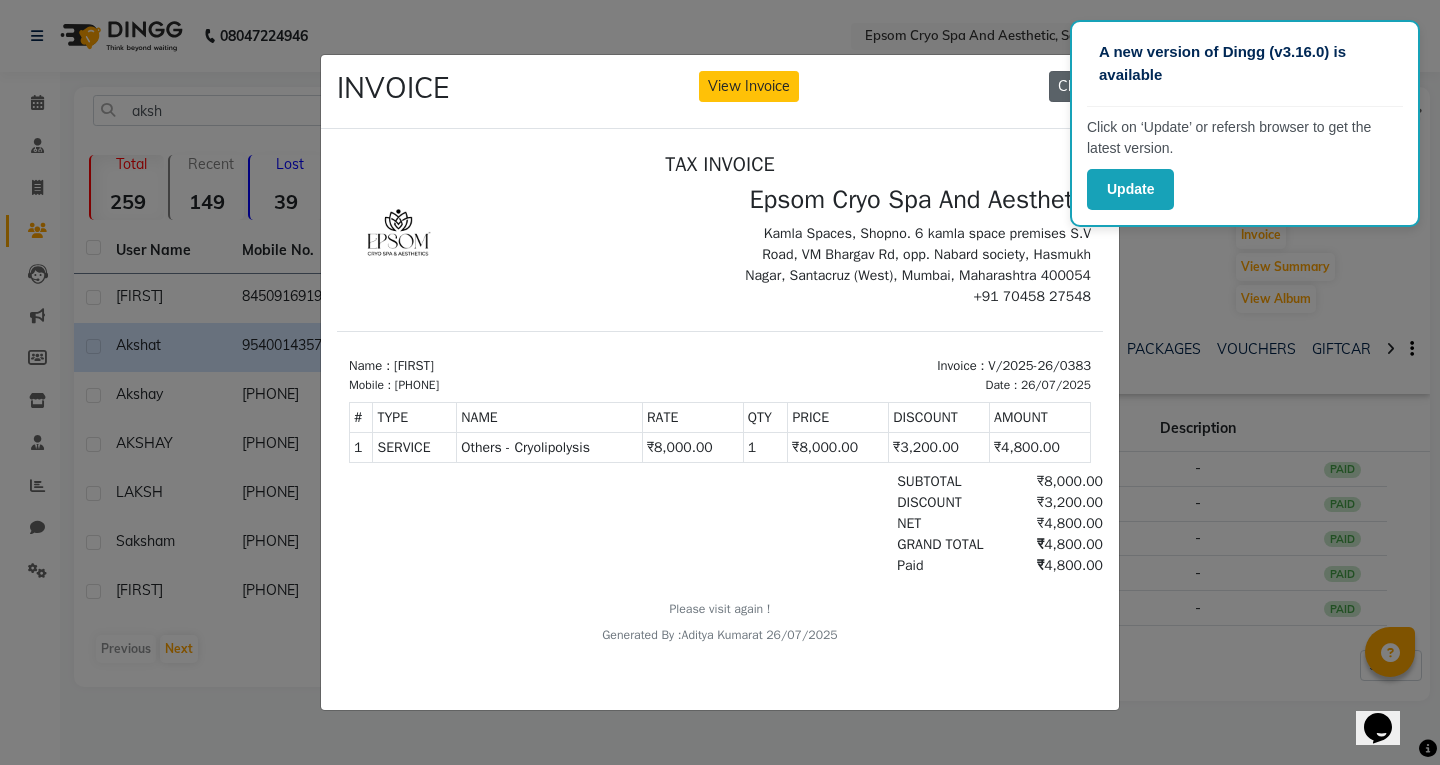 click on "Close" 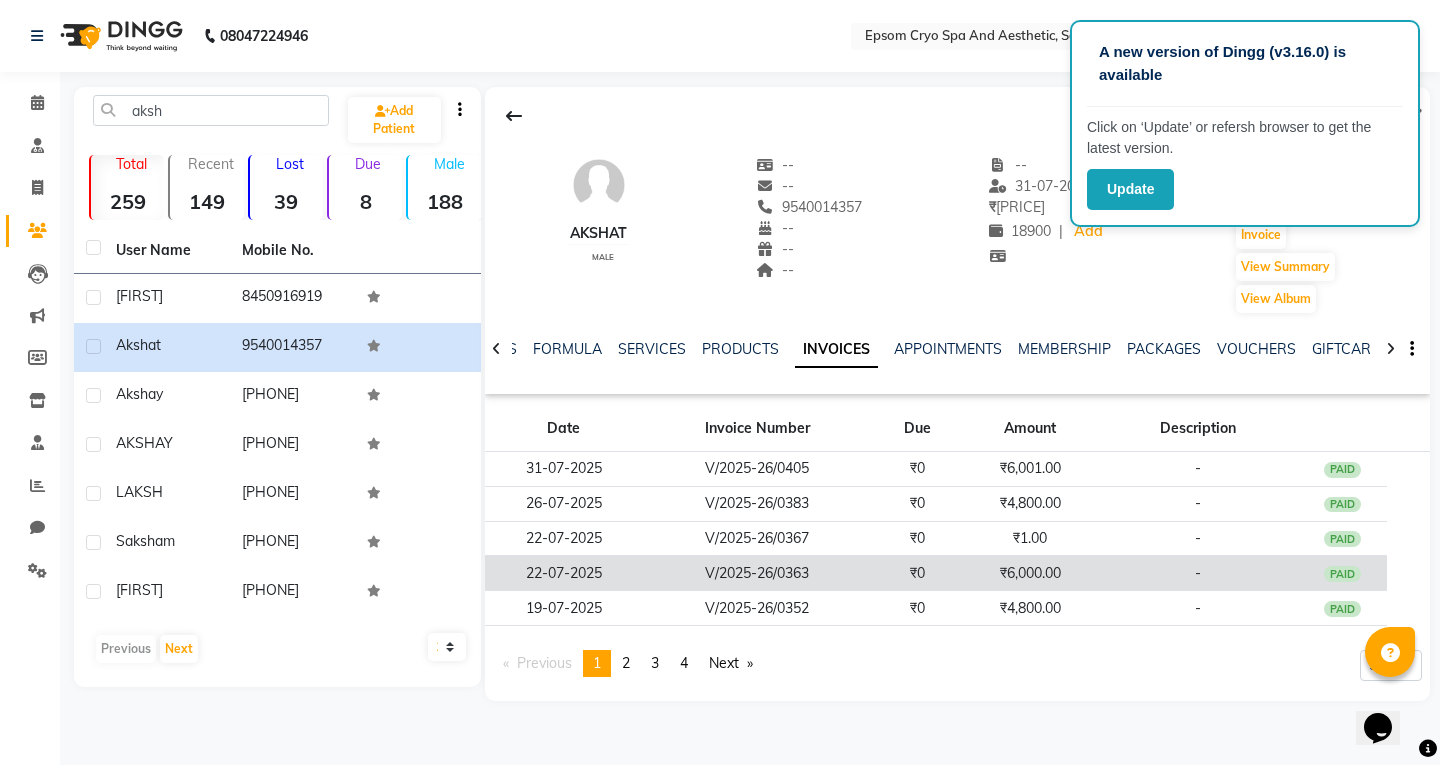 click on "V/2025-26/0363" 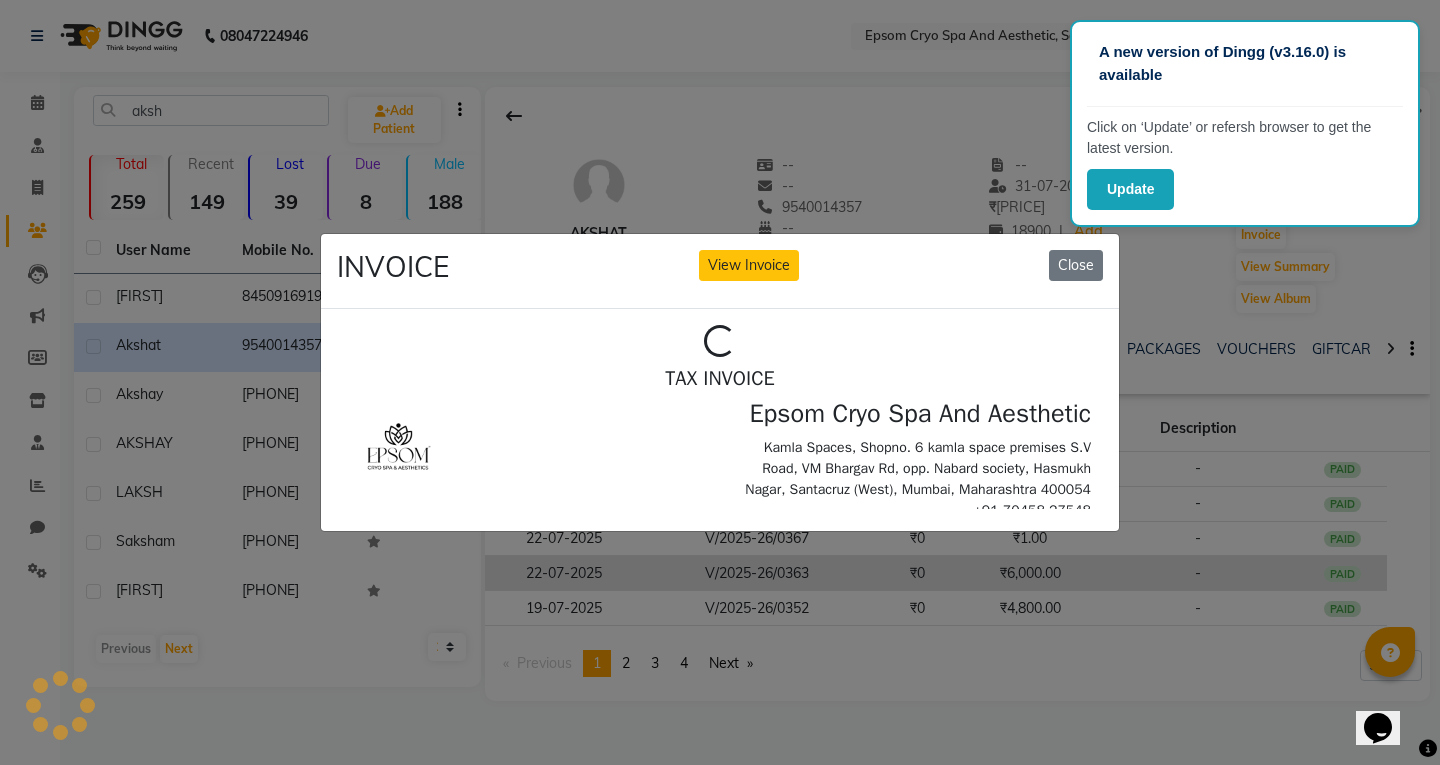 scroll, scrollTop: 0, scrollLeft: 0, axis: both 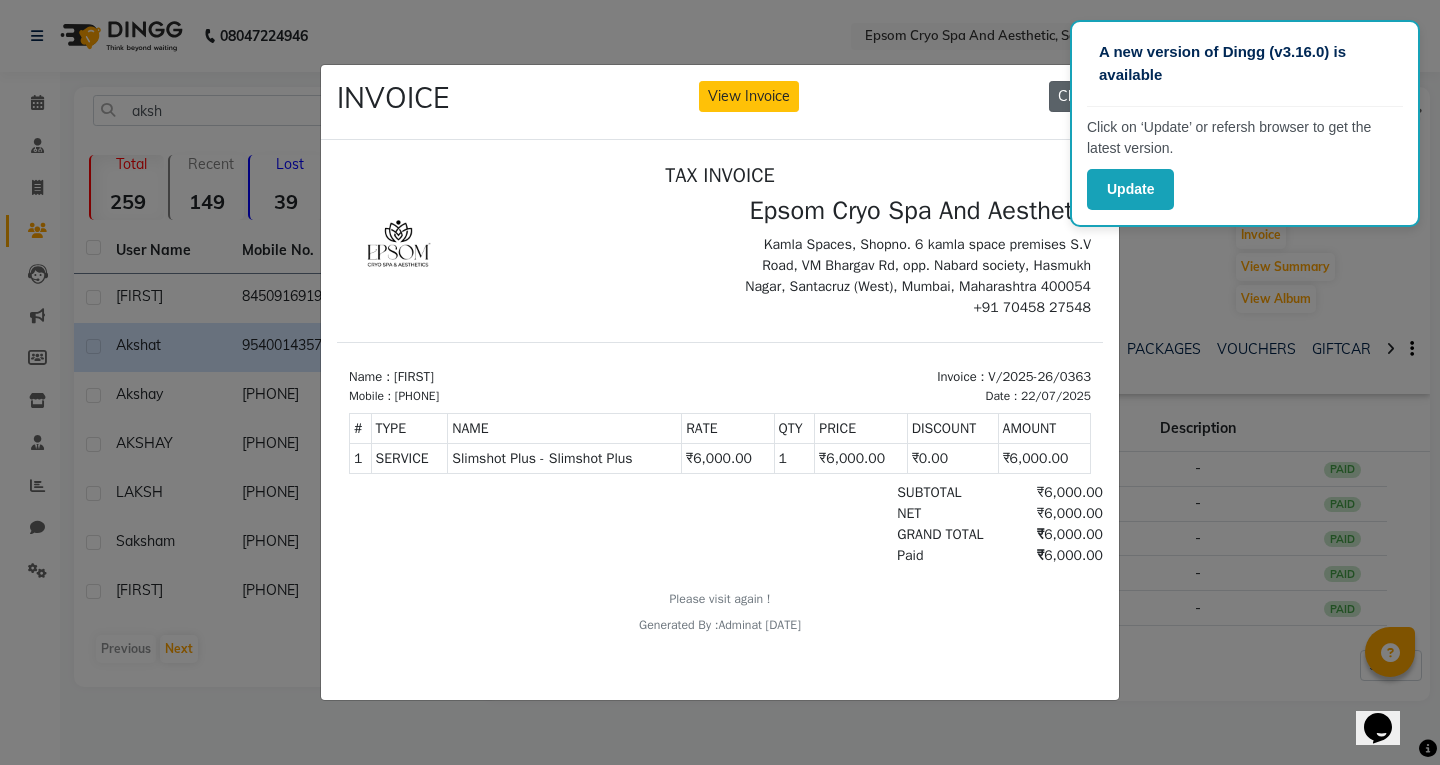 click on "Close" 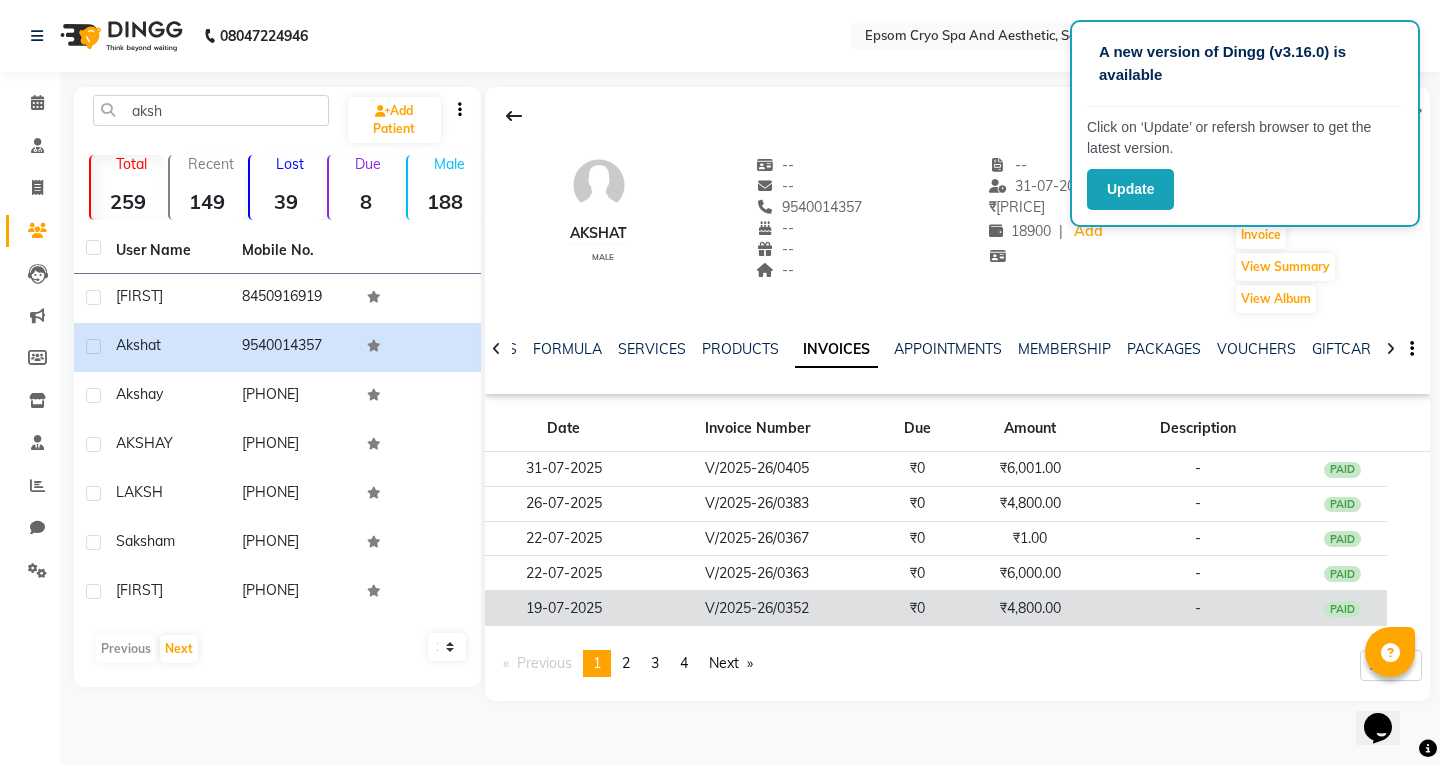 click on "V/2025-26/0352" 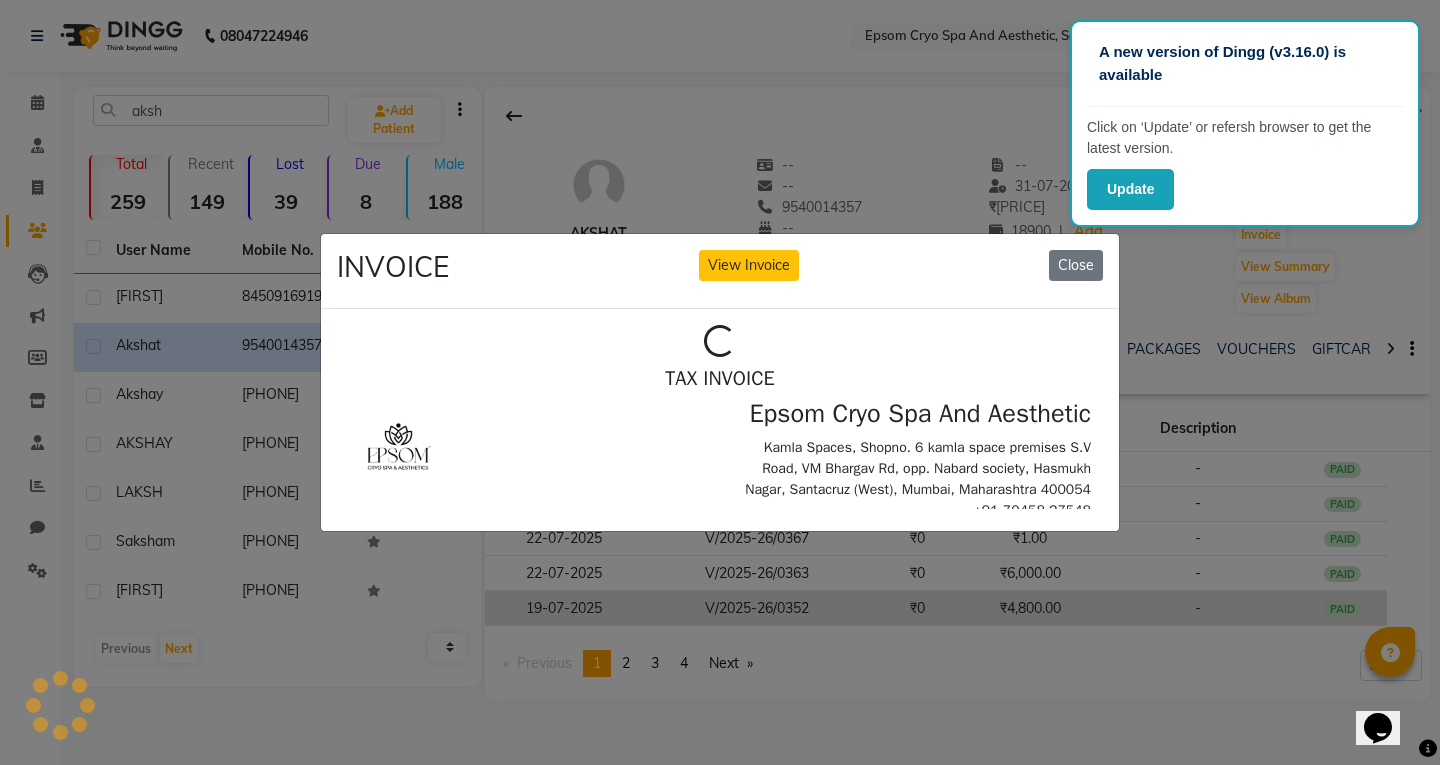 scroll, scrollTop: 0, scrollLeft: 0, axis: both 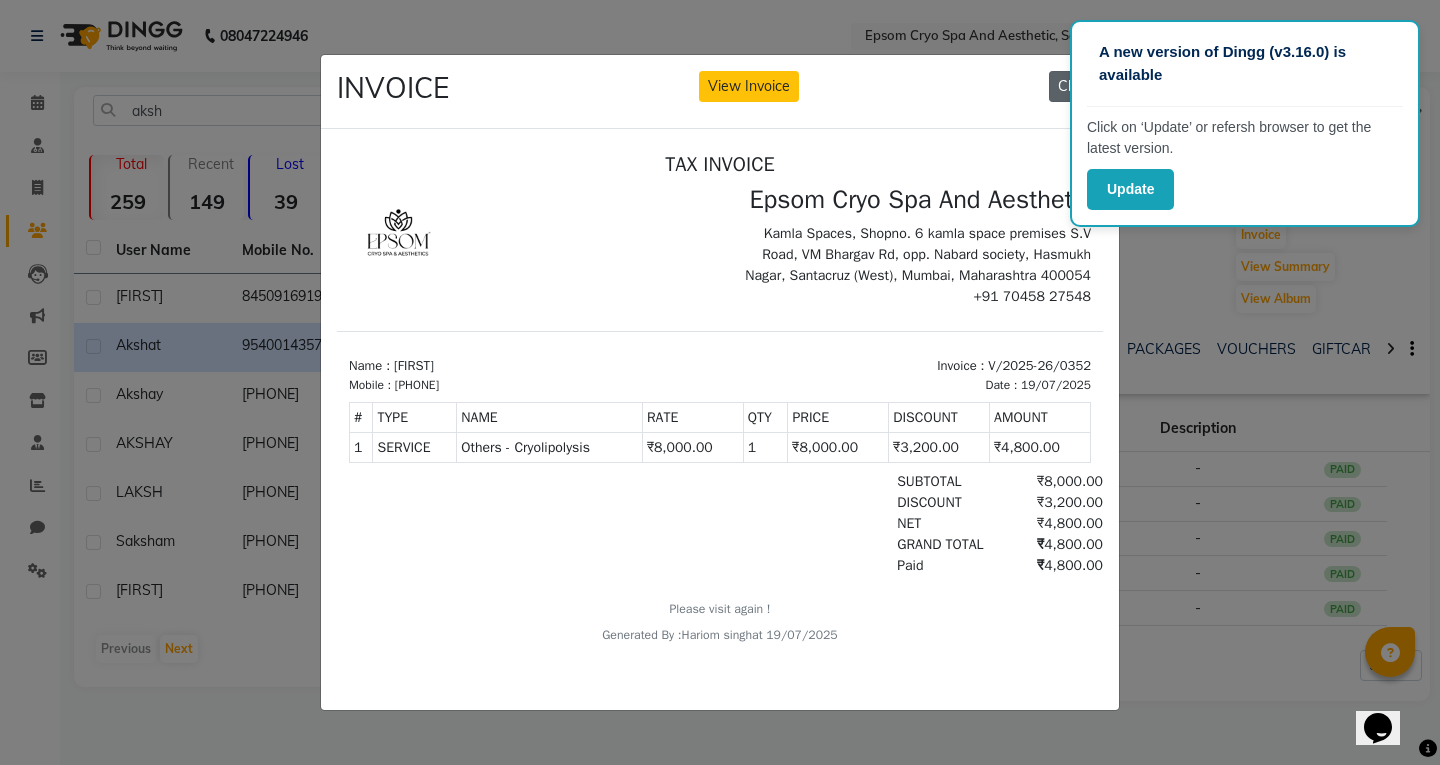 click on "Close" 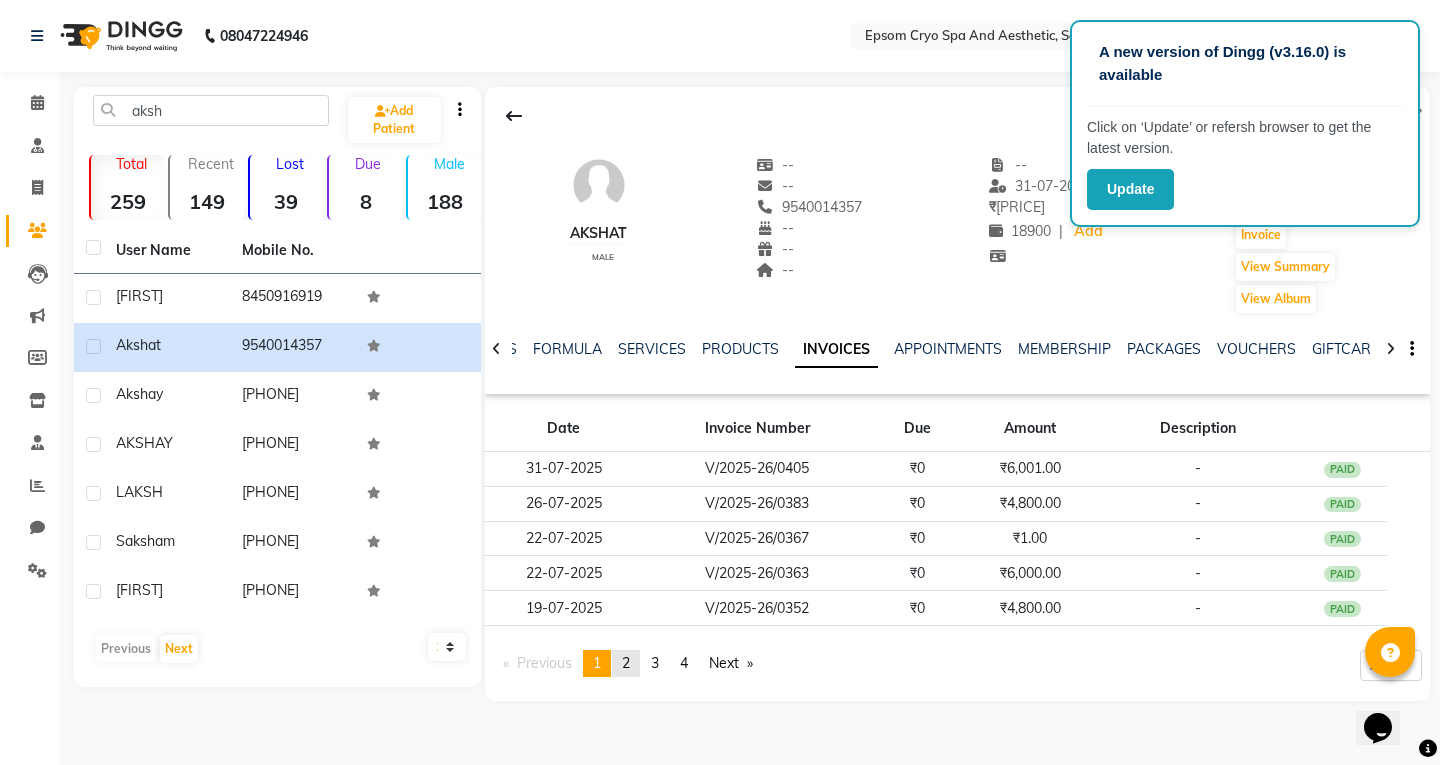 click on "page  2" 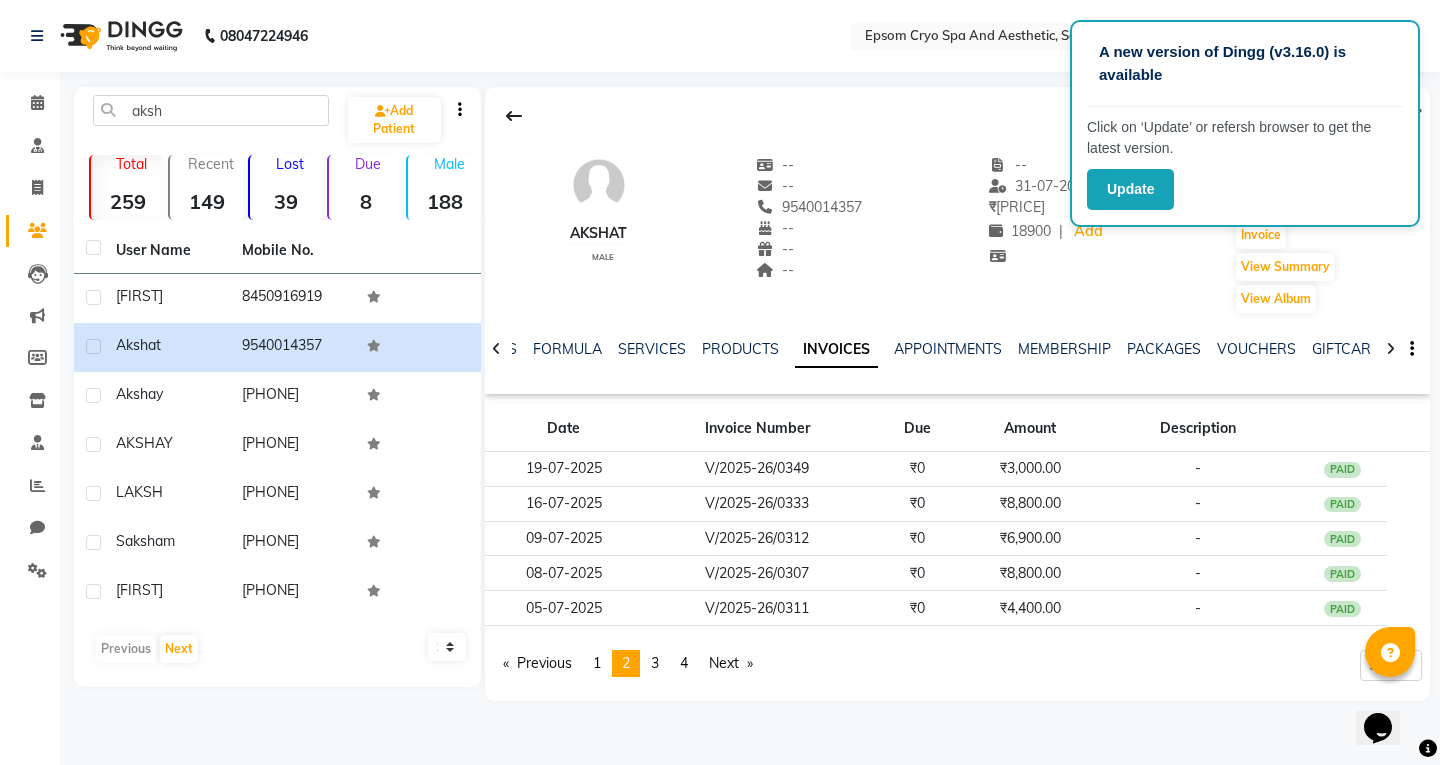 click on "[NUMBER]  [GENDER]  --   --  [PHONE]  --  --  --  --  [DATE] ₹    [PRICE] [PRICE] |  Add   Add Consultation   Appointment   Invoice  View Summary  View Album" 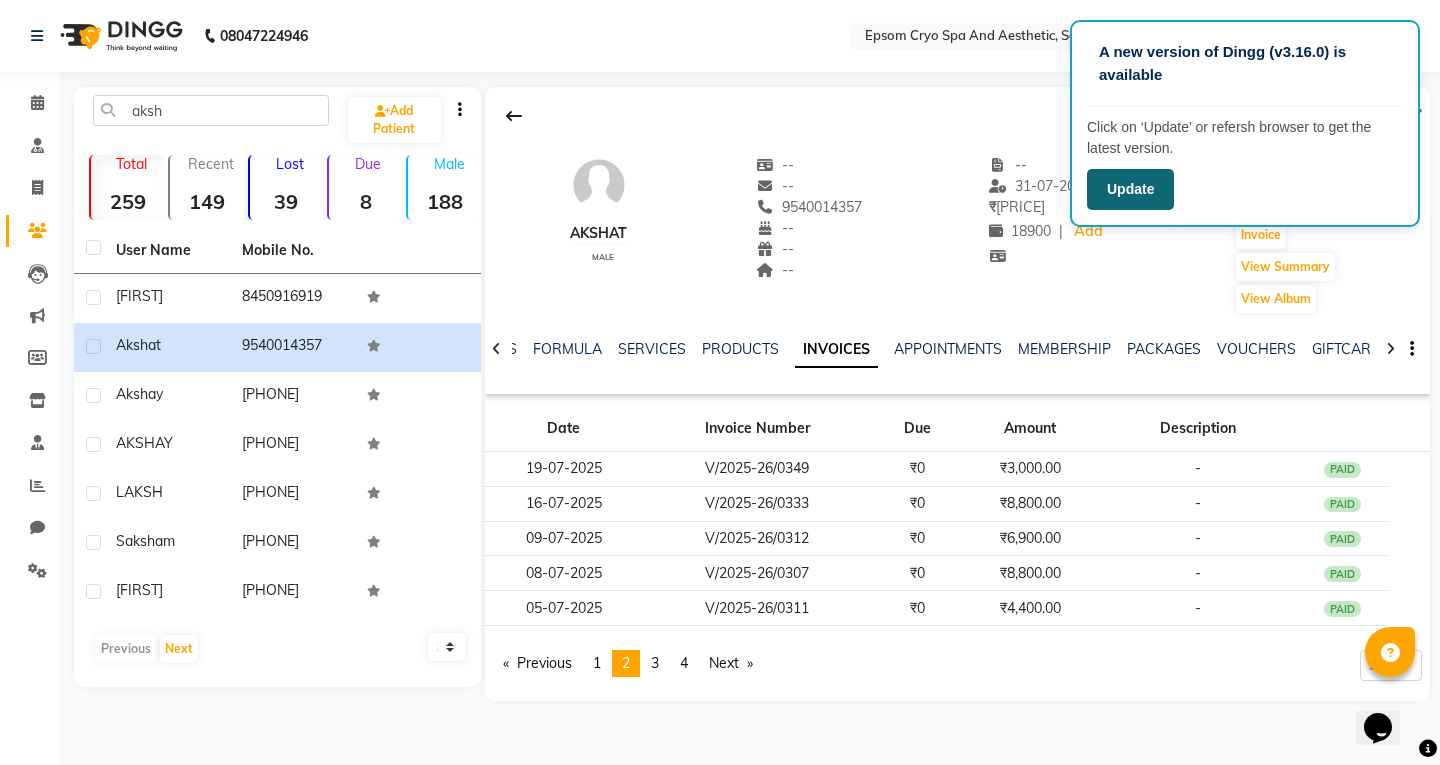 click on "Update" 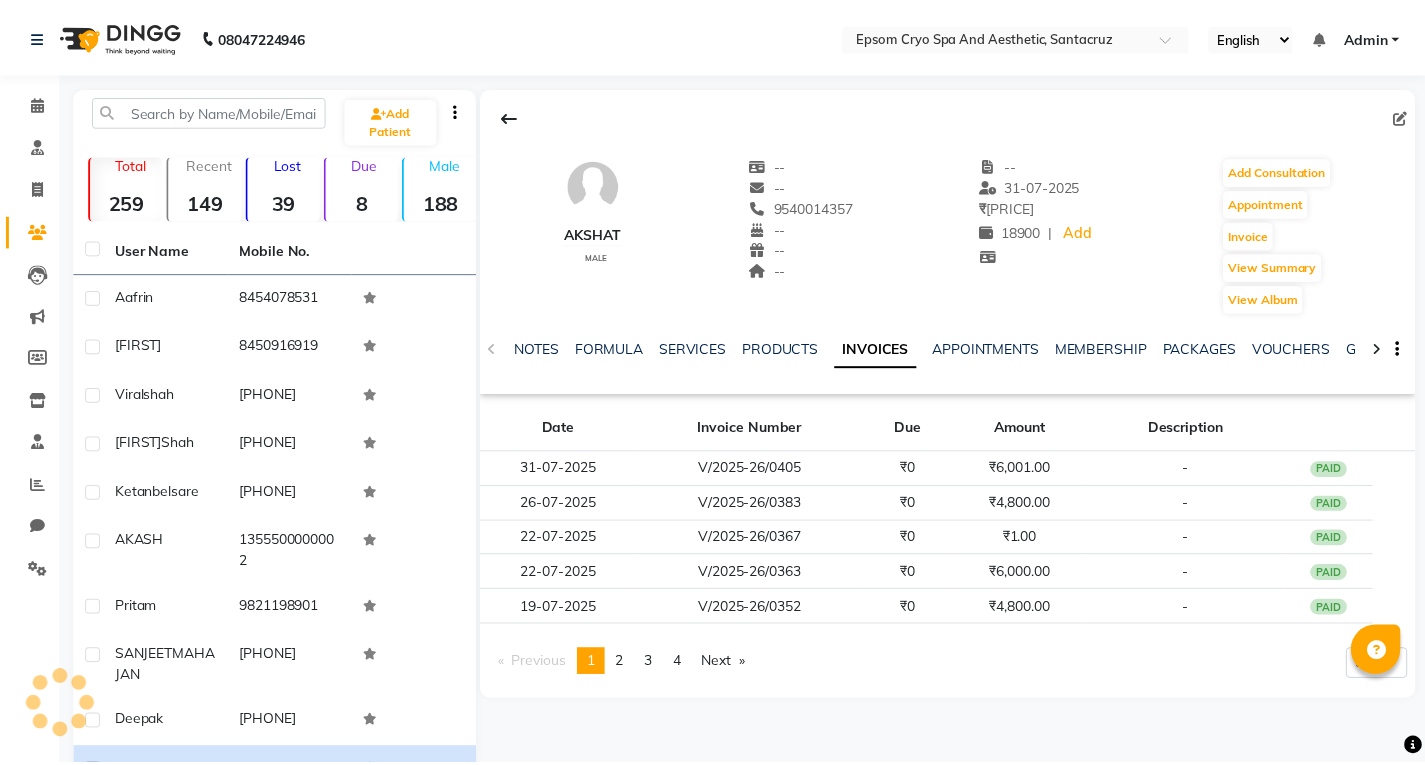 scroll, scrollTop: 0, scrollLeft: 0, axis: both 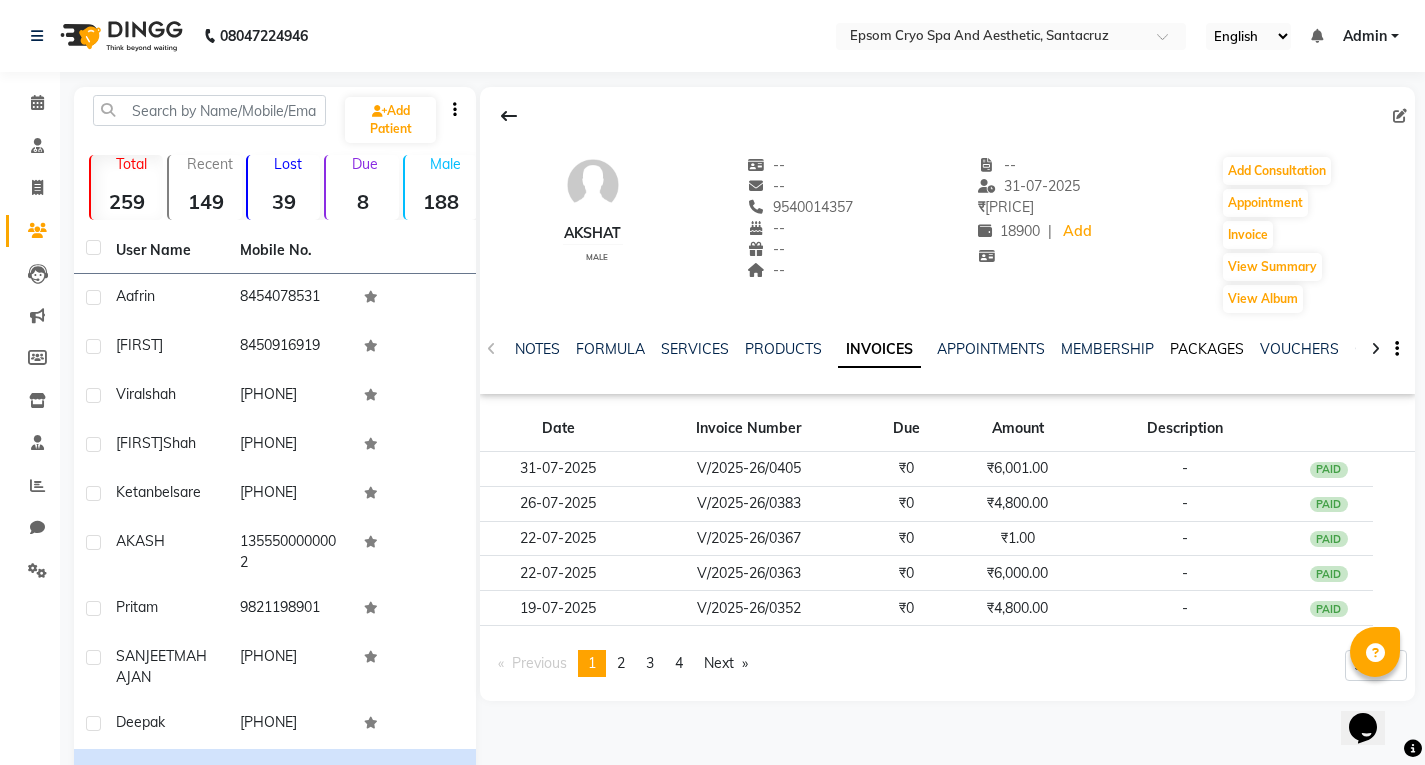 click on "PACKAGES" 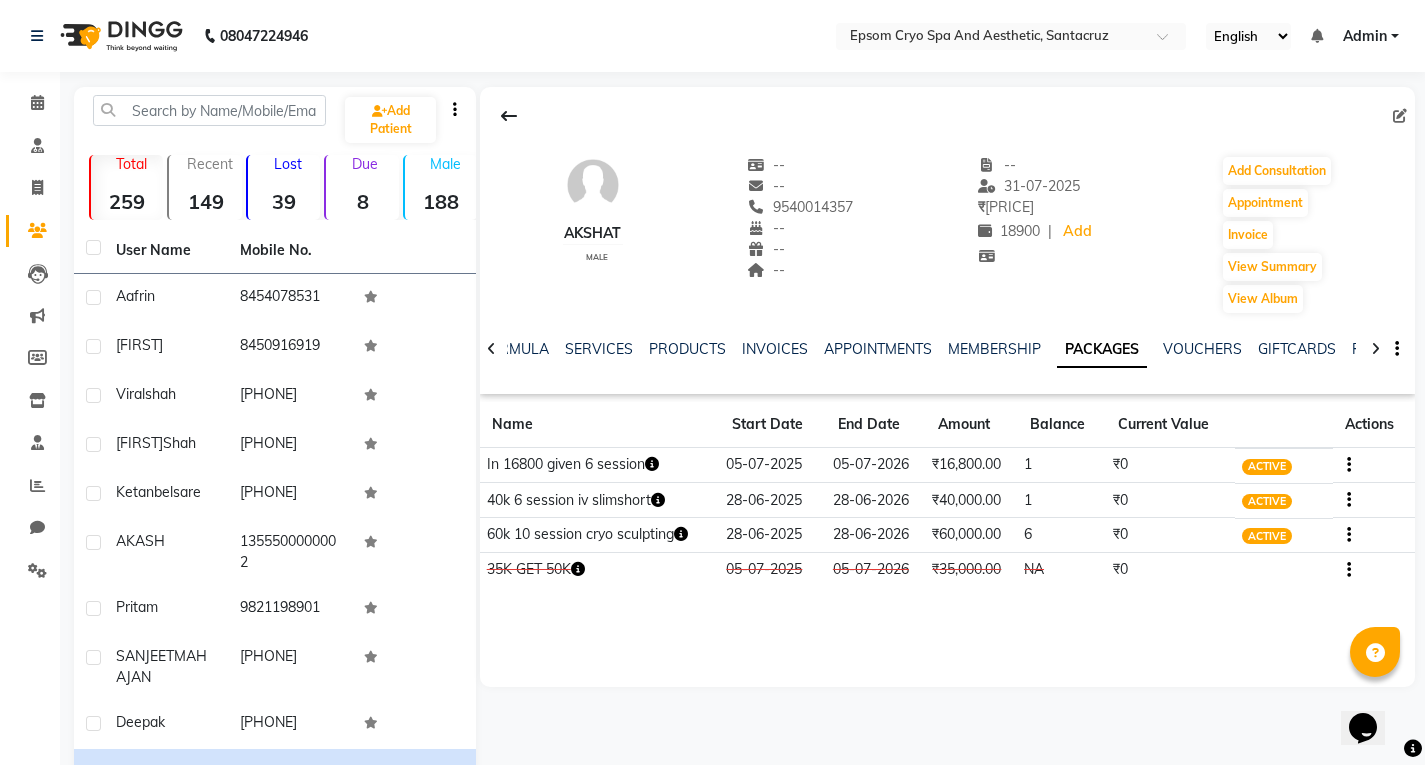 click 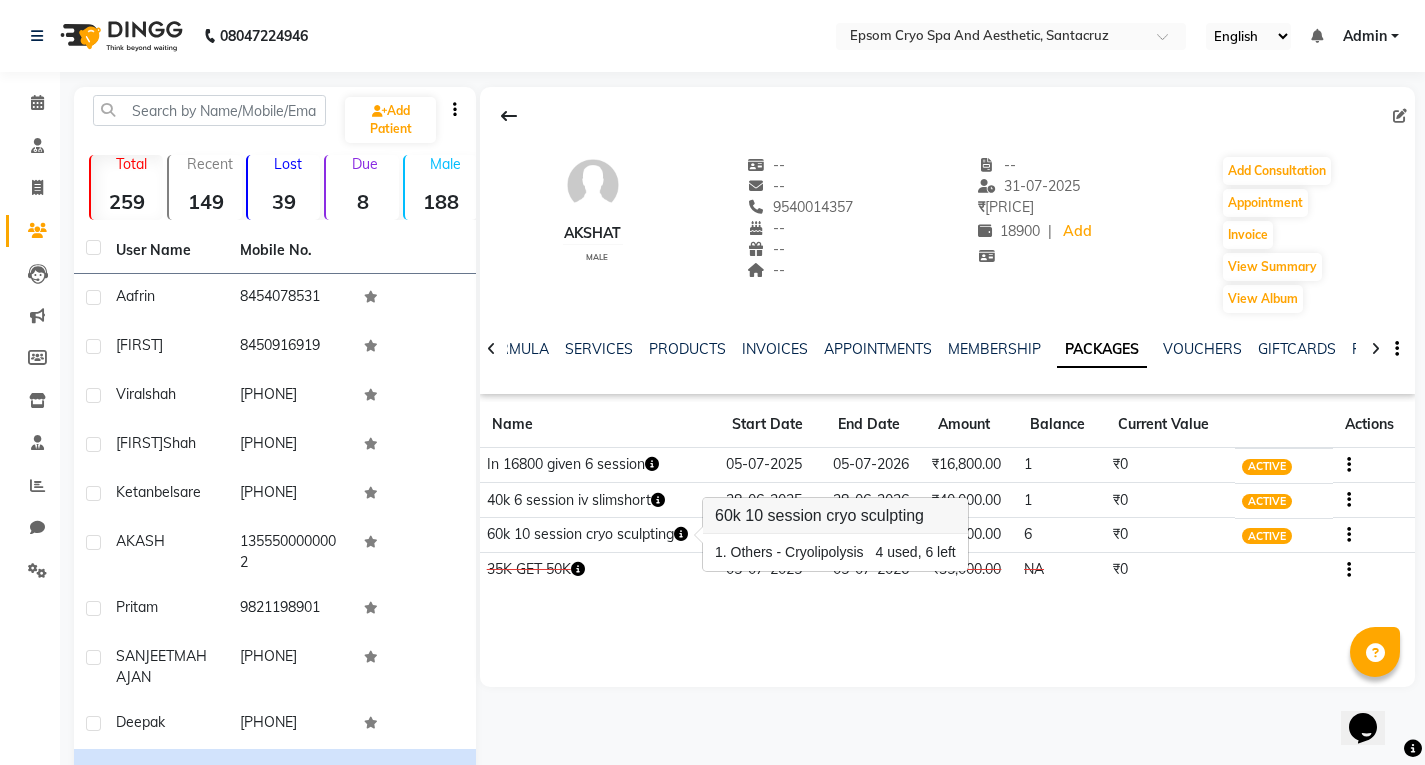 click on "akshat    male  --   --   9540014357  --  --  --  -- 31-07-2025 ₹    119800 18900 |  Add   Add Consultation   Appointment   Invoice  View Summary  View Album  NOTES FORMULA SERVICES PRODUCTS INVOICES APPOINTMENTS MEMBERSHIP PACKAGES VOUCHERS GIFTCARDS POINTS FORMS FAMILY CARDS WALLET Name Start Date End Date Amount Balance Current Value Actions  In 16800 given 6 session   05-07-2025 05-07-2026  ₹16,800.00   1  ₹0 ACTIVE  40k 6 session  iv slimshort   28-06-2025 28-06-2026  ₹40,000.00   1  ₹0 ACTIVE  60k 10 session cryo sculpting   28-06-2025 28-06-2026  ₹60,000.00   6  ₹0 ACTIVE  35K GET 50K  05-07-2025 05-07-2026  ₹35,000.00   NA  ₹0 CANCELLED" 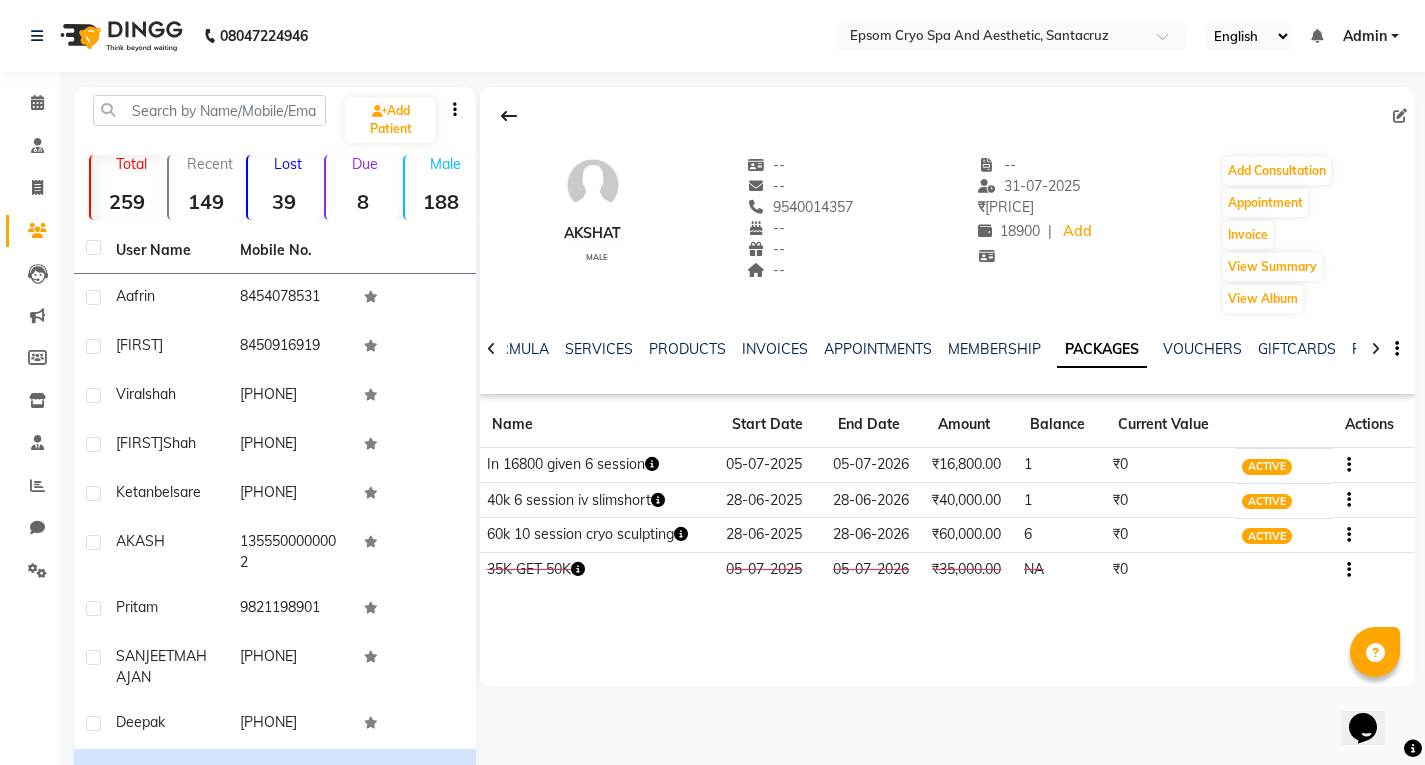click 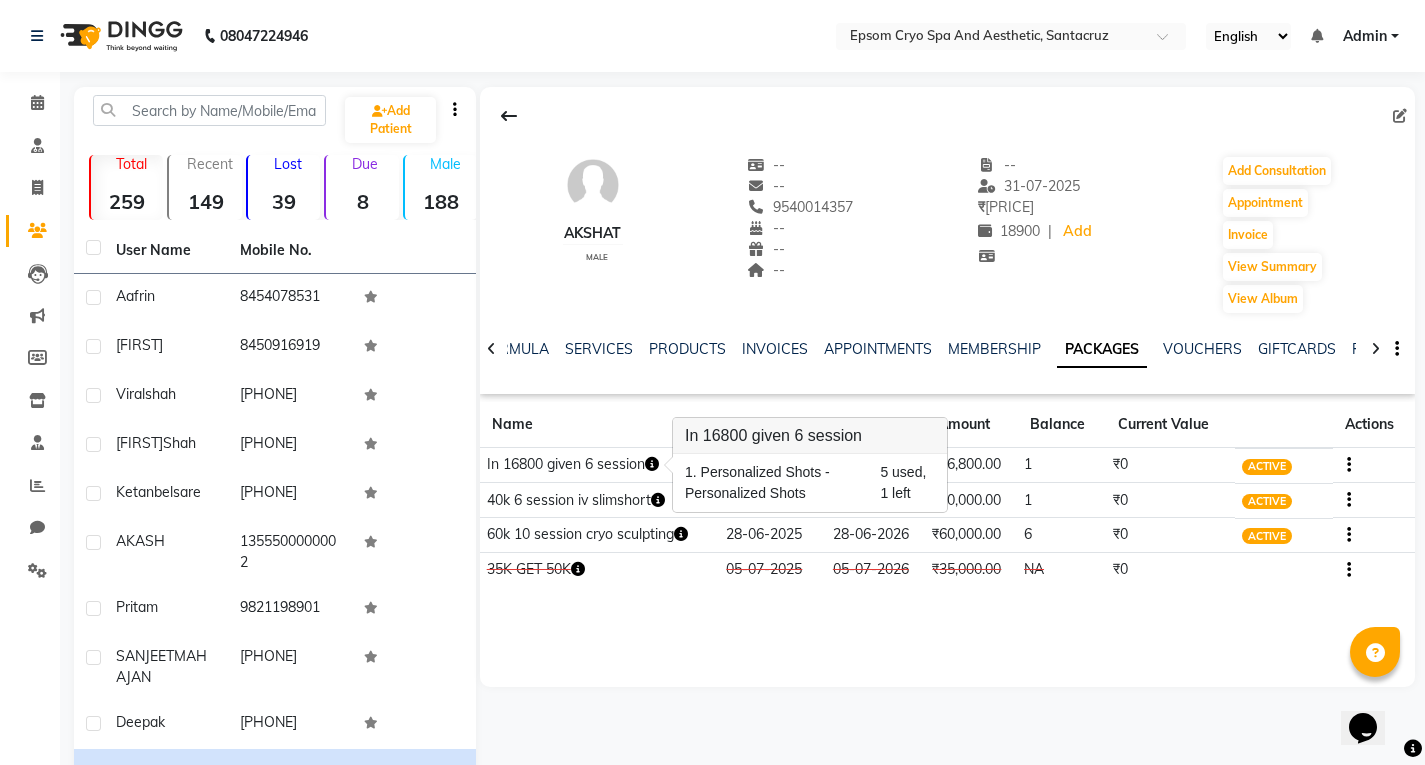 click on "akshat    male  --   --   9540014357  --  --  --  -- 31-07-2025 ₹    119800 18900 |  Add   Add Consultation   Appointment   Invoice  View Summary  View Album  NOTES FORMULA SERVICES PRODUCTS INVOICES APPOINTMENTS MEMBERSHIP PACKAGES VOUCHERS GIFTCARDS POINTS FORMS FAMILY CARDS WALLET Name Start Date End Date Amount Balance Current Value Actions  In 16800 given 6 session   05-07-2025 05-07-2026  ₹16,800.00   1  ₹0 ACTIVE  40k 6 session  iv slimshort   28-06-2025 28-06-2026  ₹40,000.00   1  ₹0 ACTIVE  60k 10 session cryo sculpting   28-06-2025 28-06-2026  ₹60,000.00   6  ₹0 ACTIVE  35K GET 50K  05-07-2025 05-07-2026  ₹35,000.00   NA  ₹0 CANCELLED" 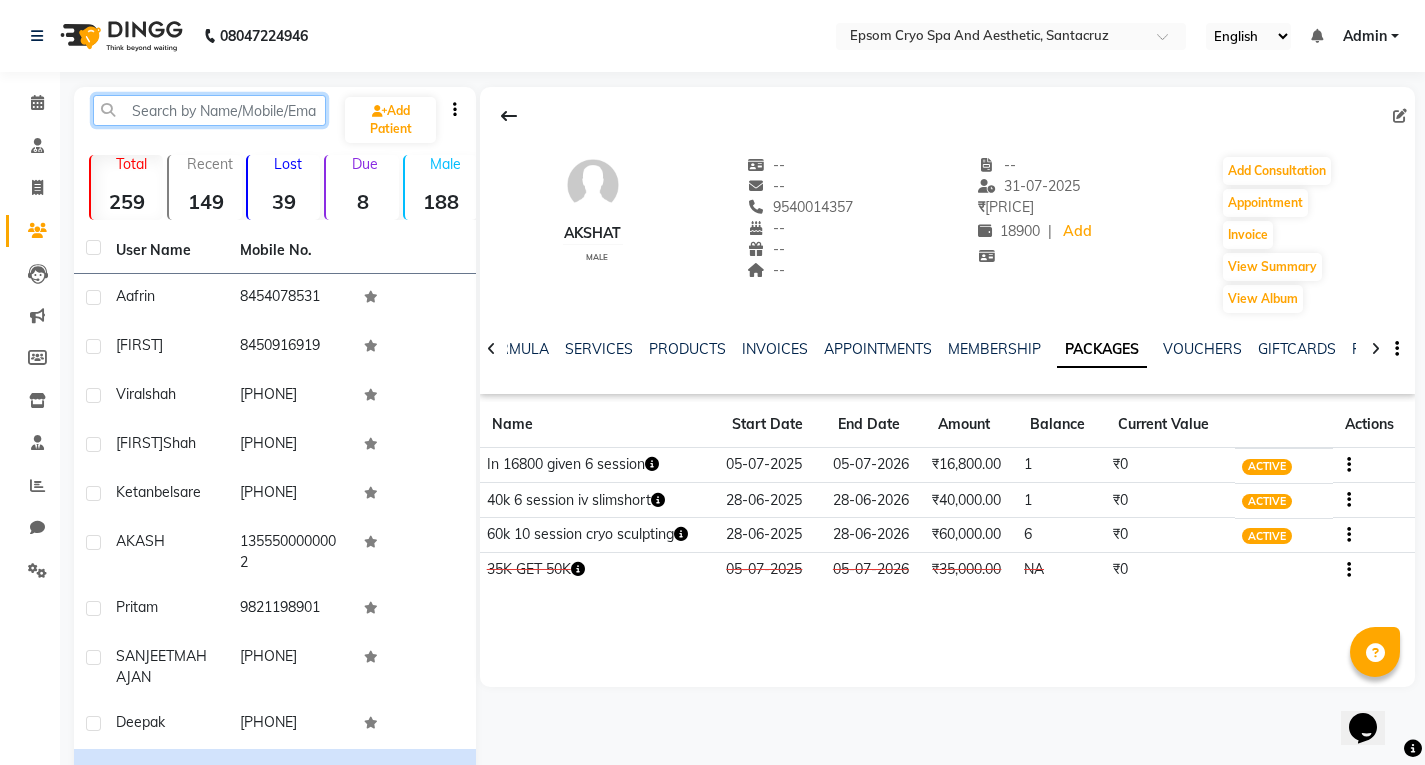 click 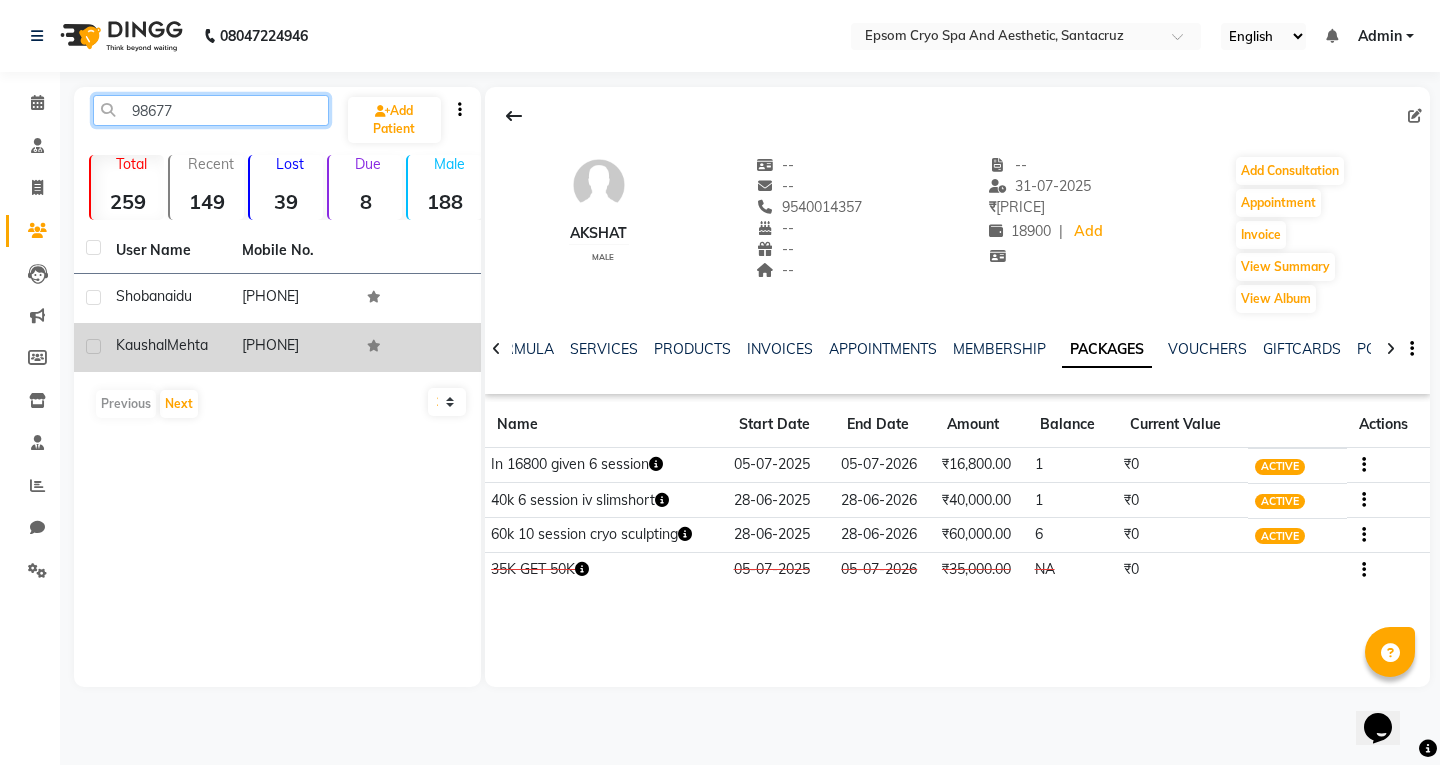 type on "98677" 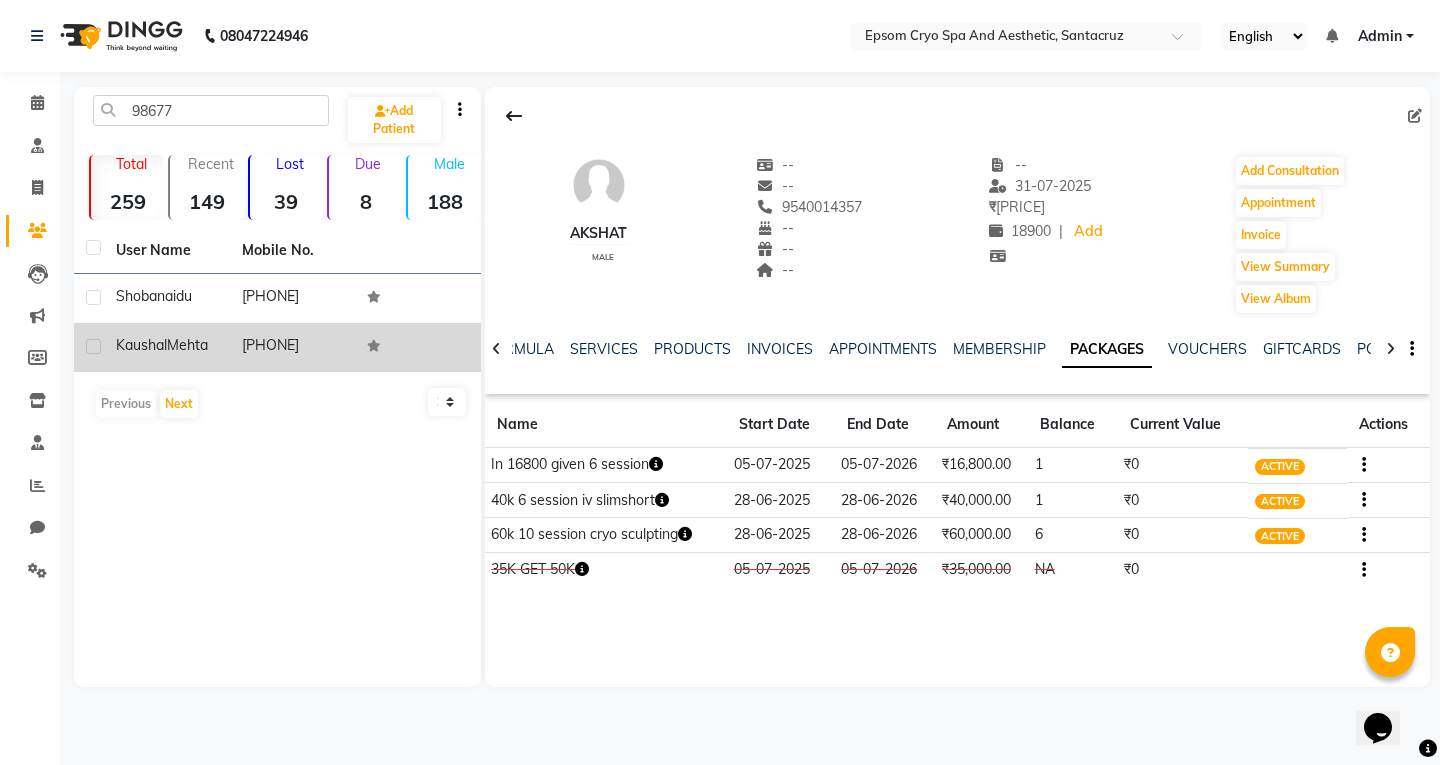 click 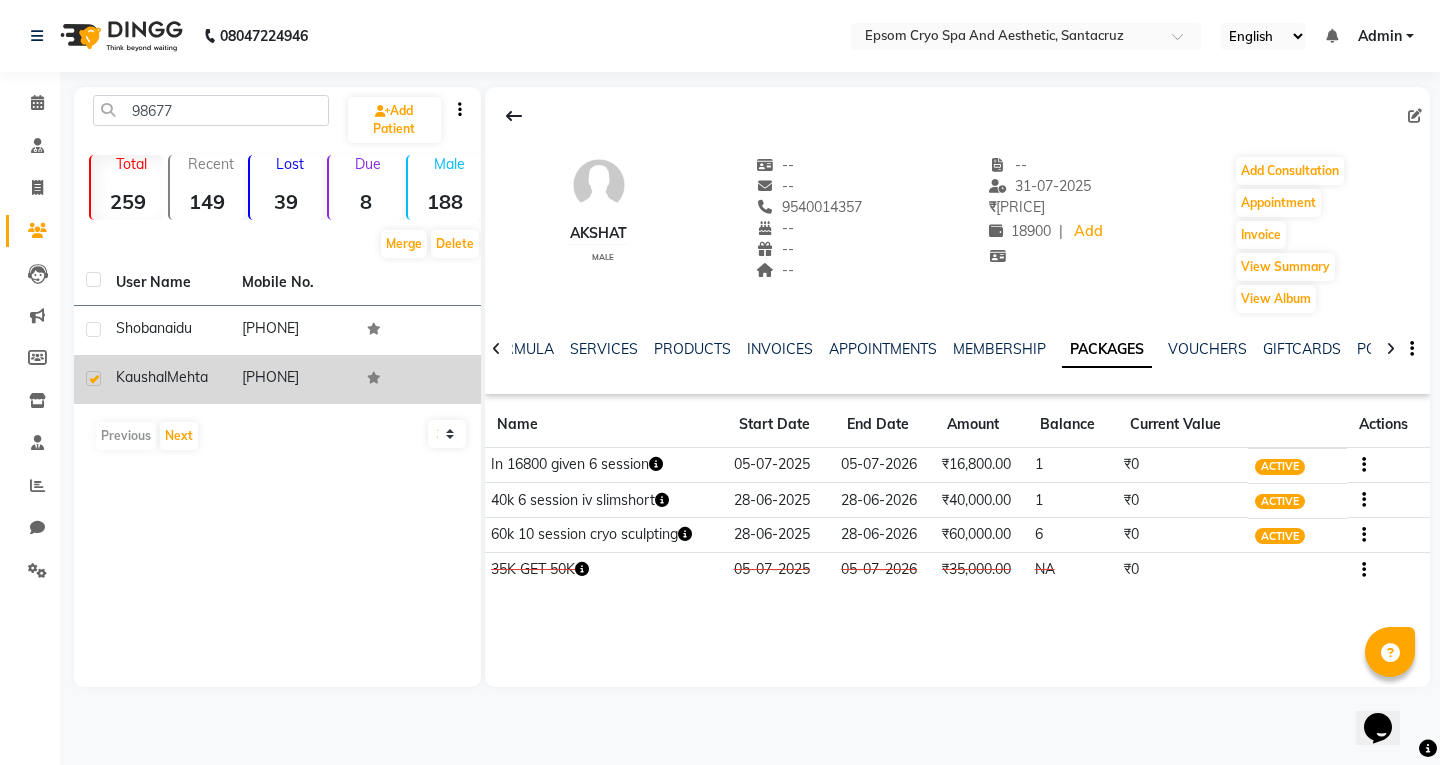 click on "Kaushal" 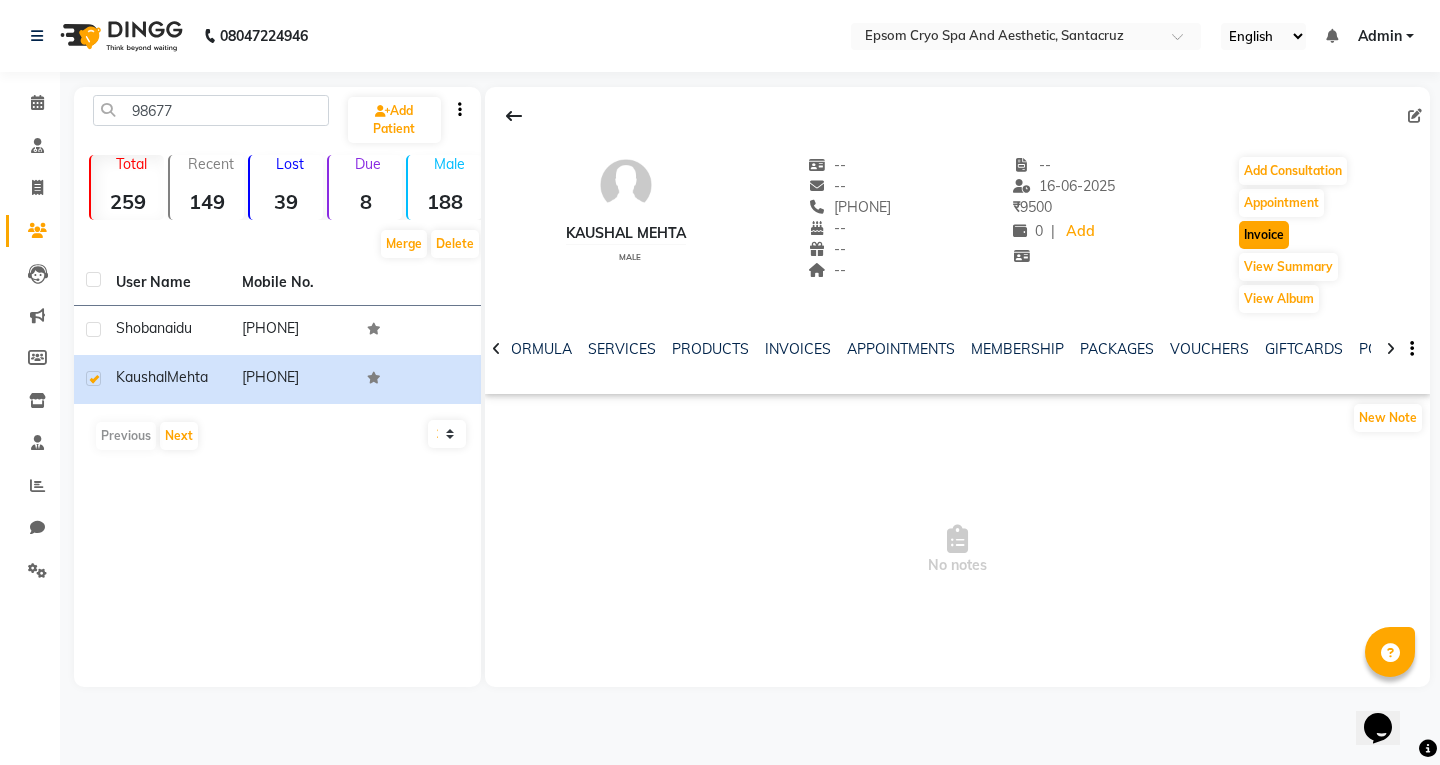click on "Invoice" 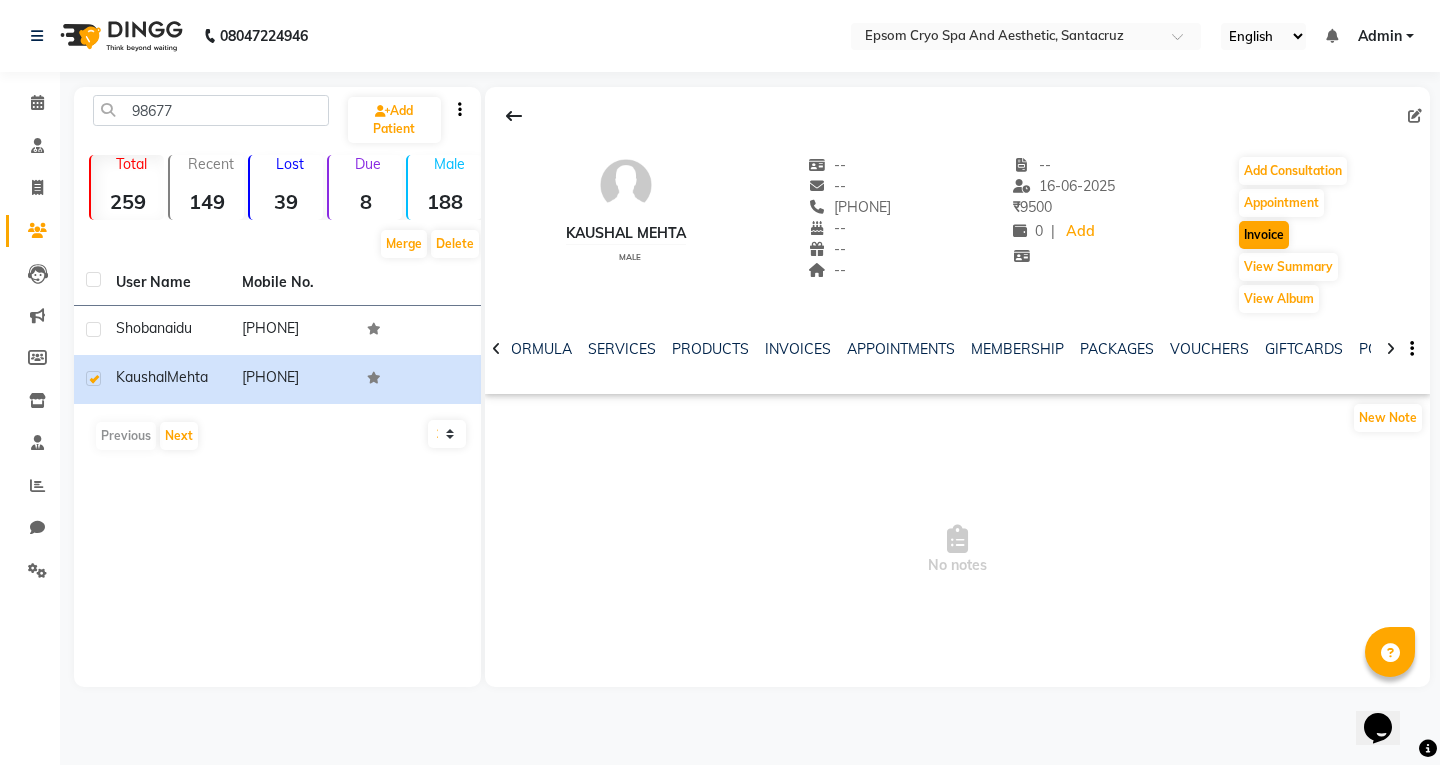 select on "8028" 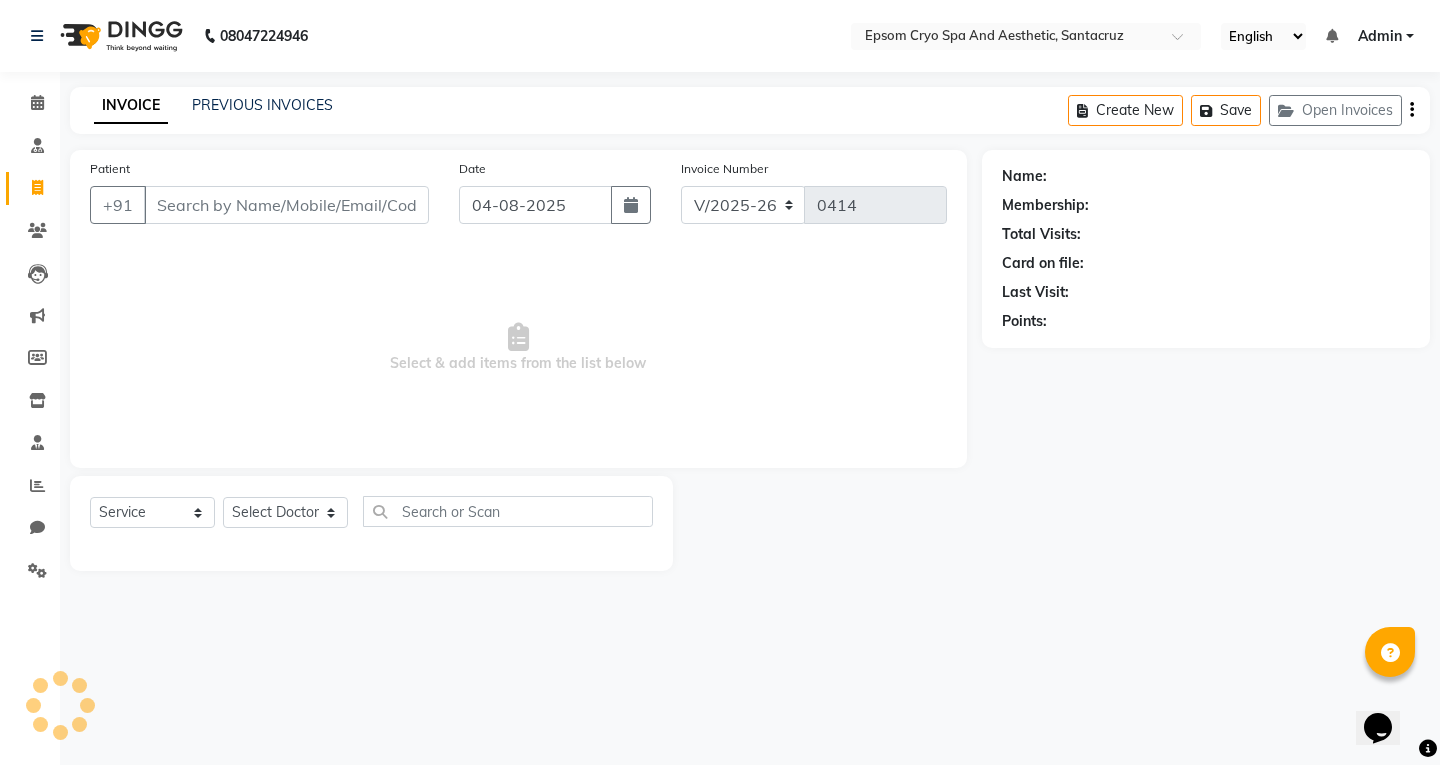 type on "9867765650" 